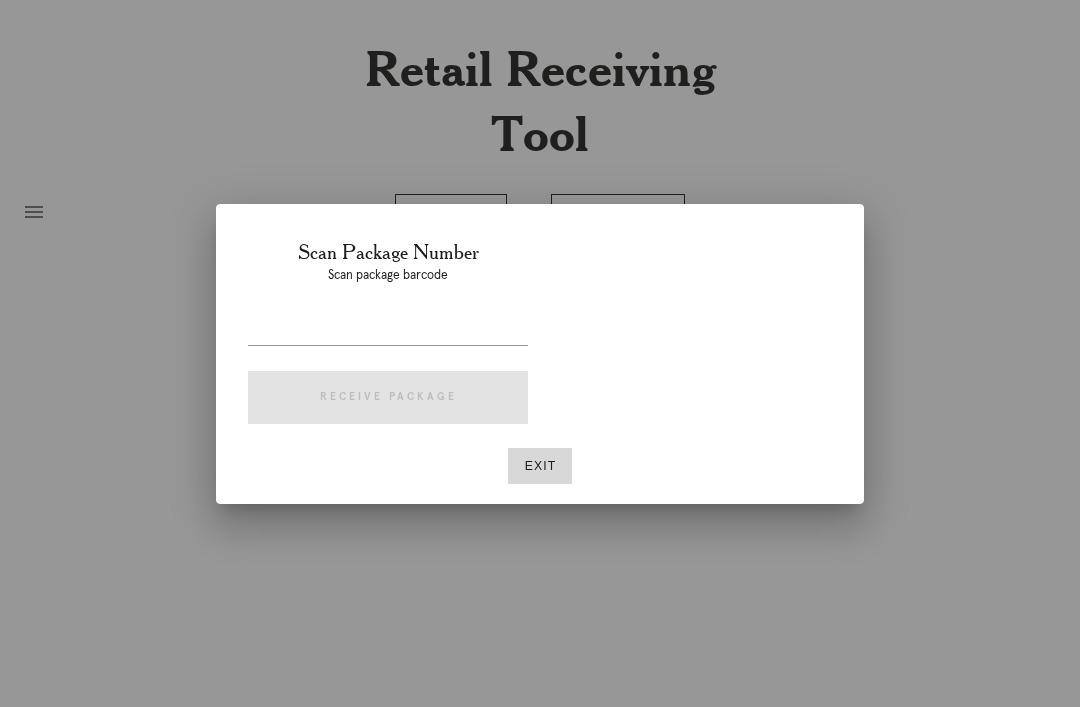 scroll, scrollTop: 0, scrollLeft: 0, axis: both 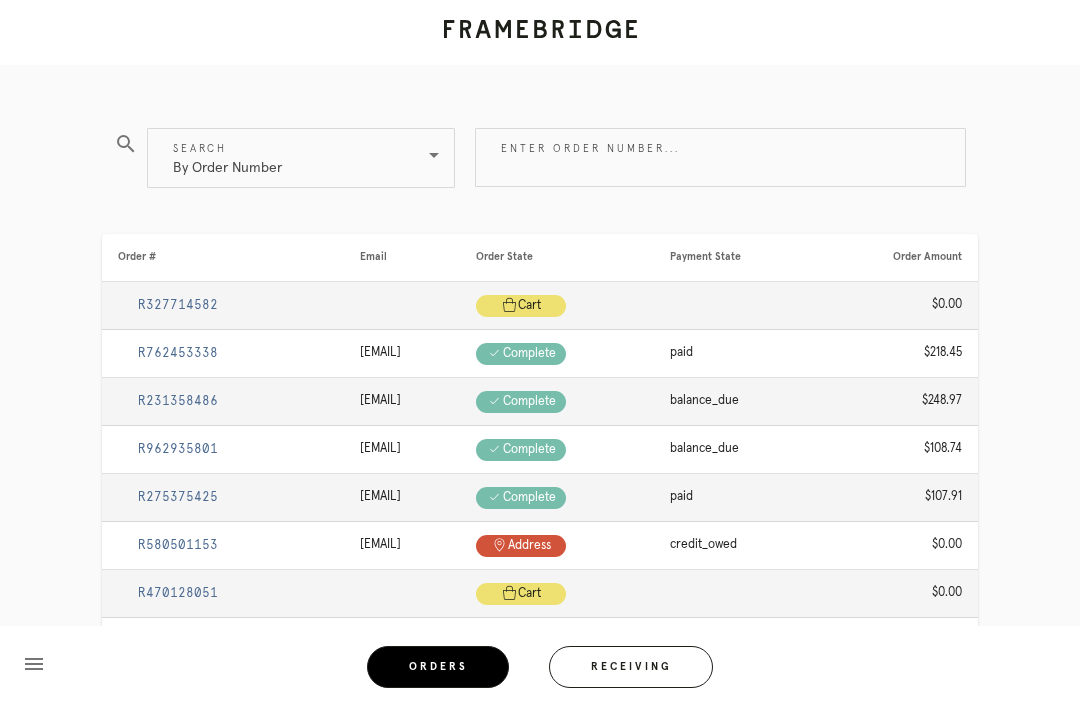click on "Receiving" at bounding box center (631, 667) 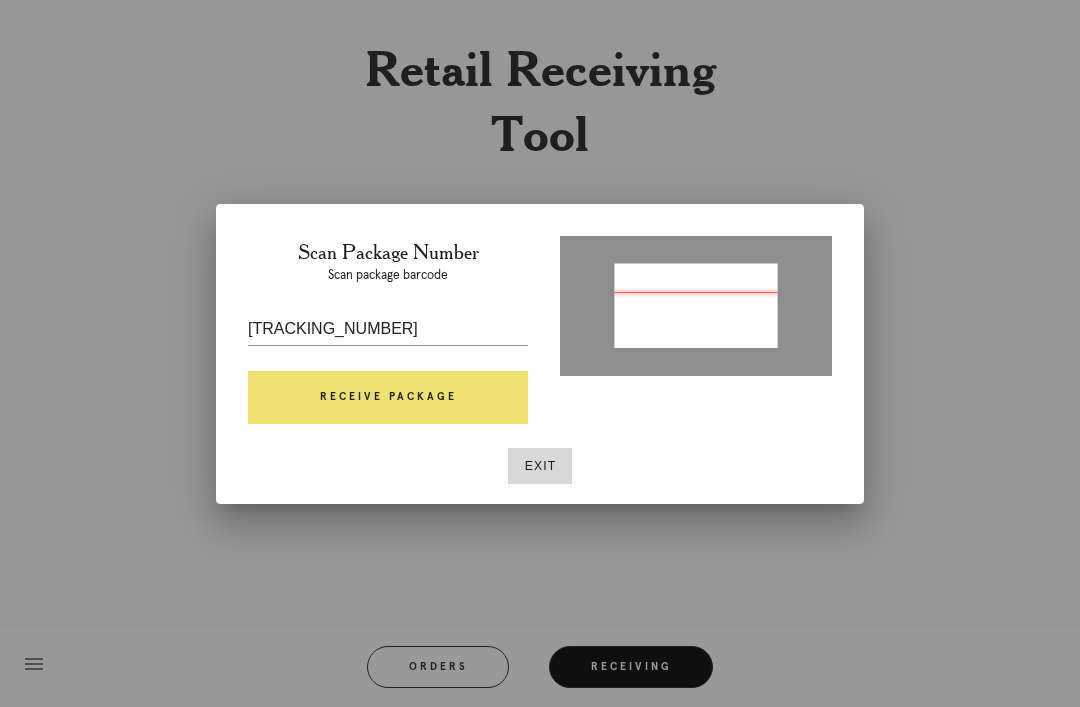 click on "Receive Package" at bounding box center [388, 398] 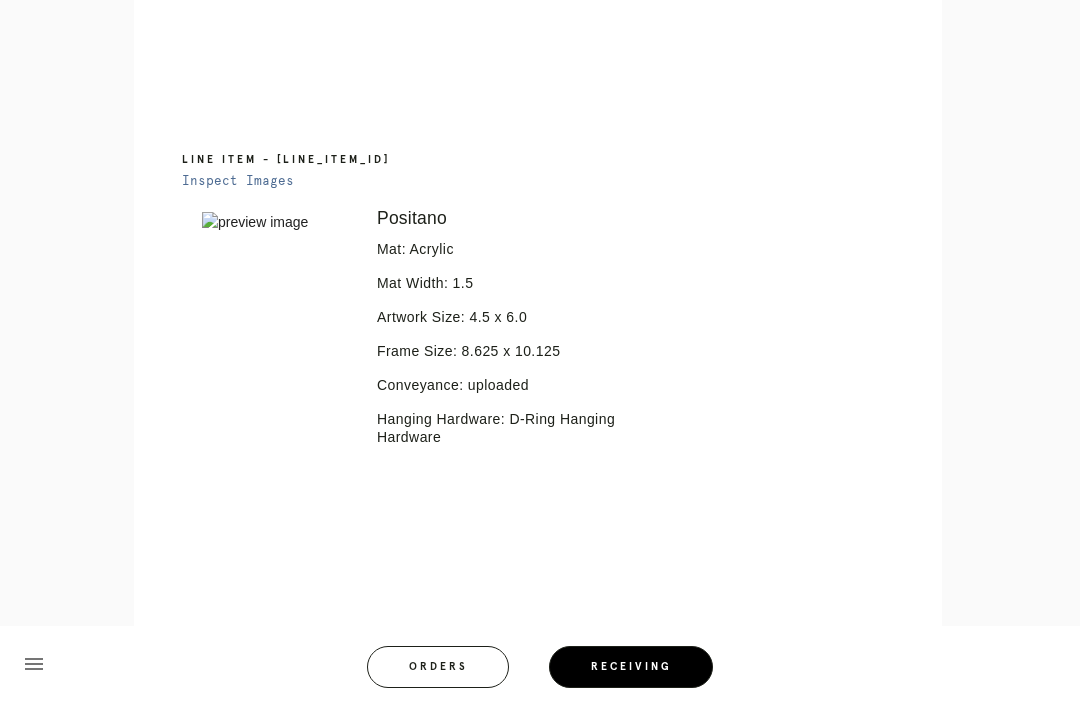 scroll, scrollTop: 906, scrollLeft: 0, axis: vertical 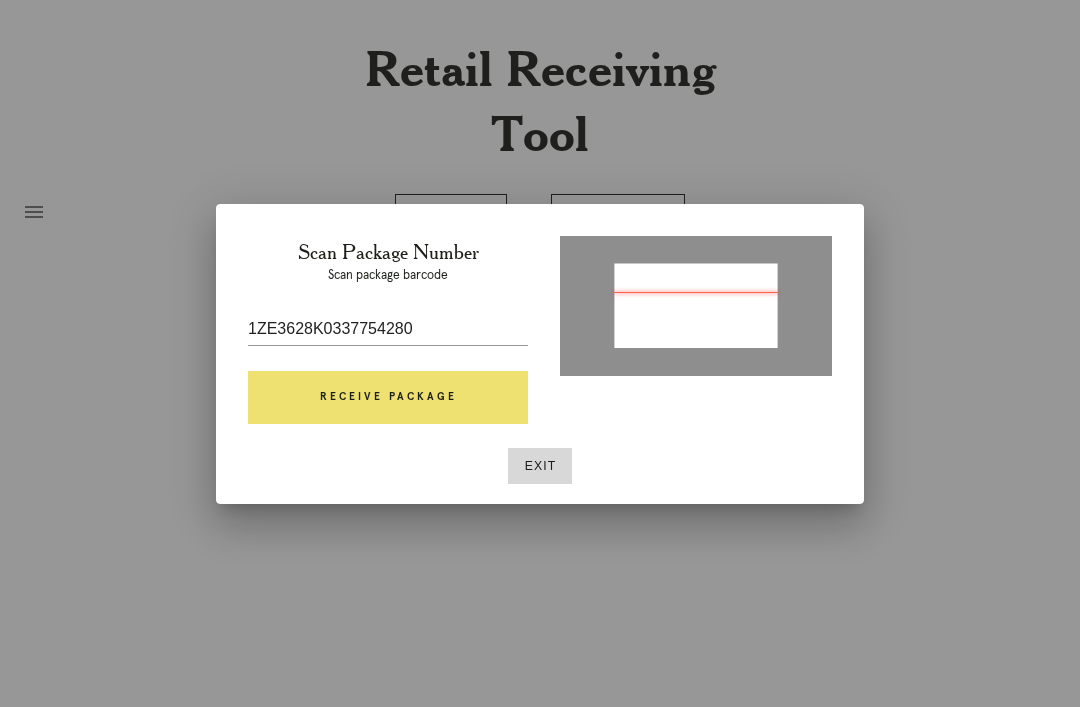 click on "Receive Package" at bounding box center [388, 398] 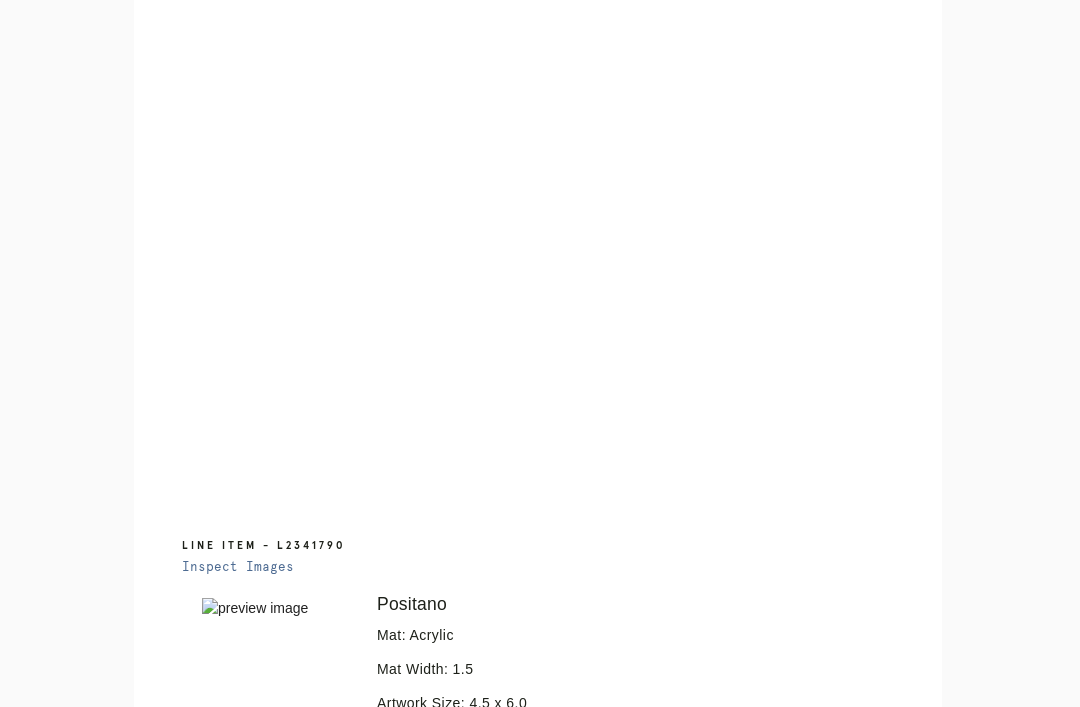 scroll, scrollTop: 958, scrollLeft: 0, axis: vertical 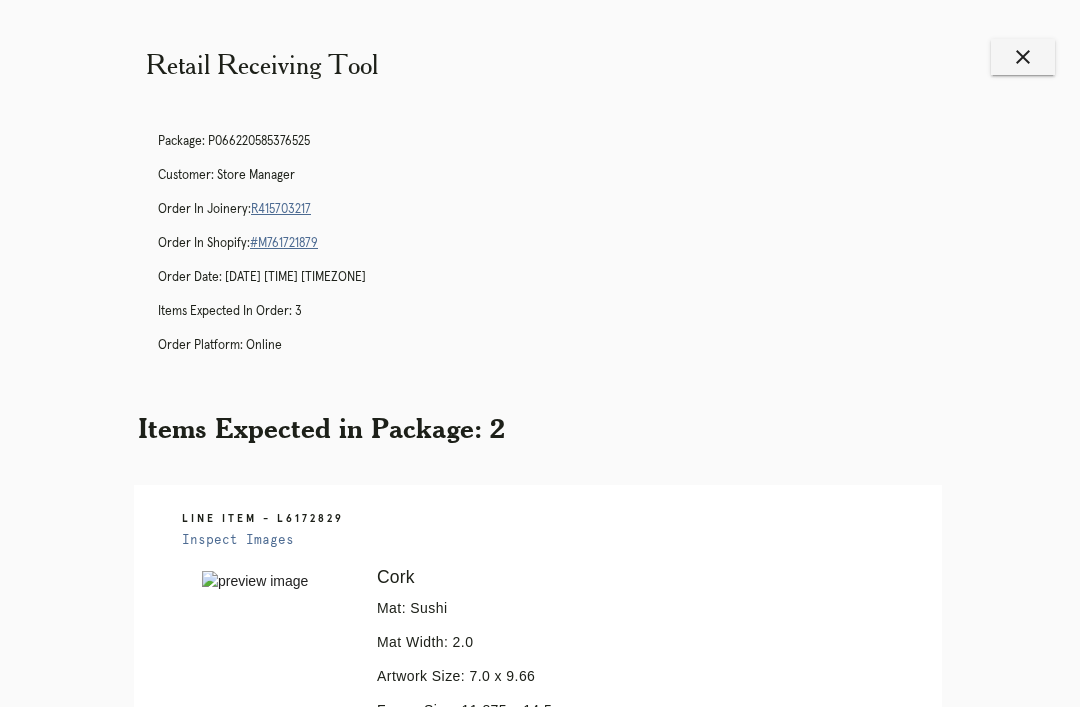 click on "close" at bounding box center (1023, 57) 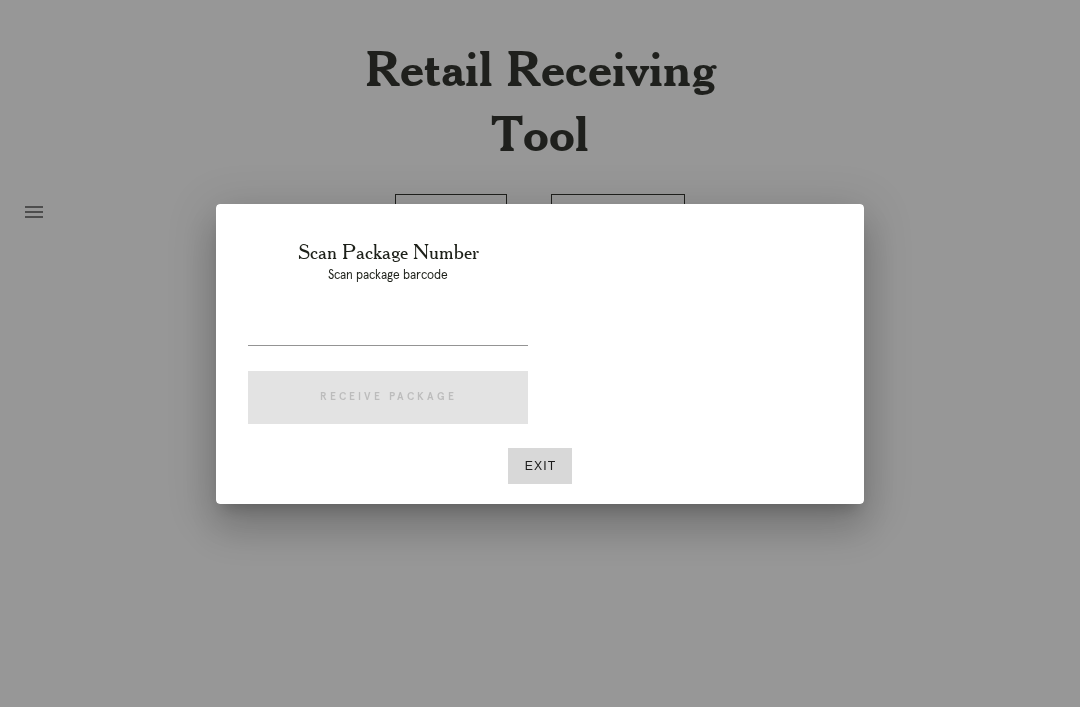 scroll, scrollTop: 0, scrollLeft: 0, axis: both 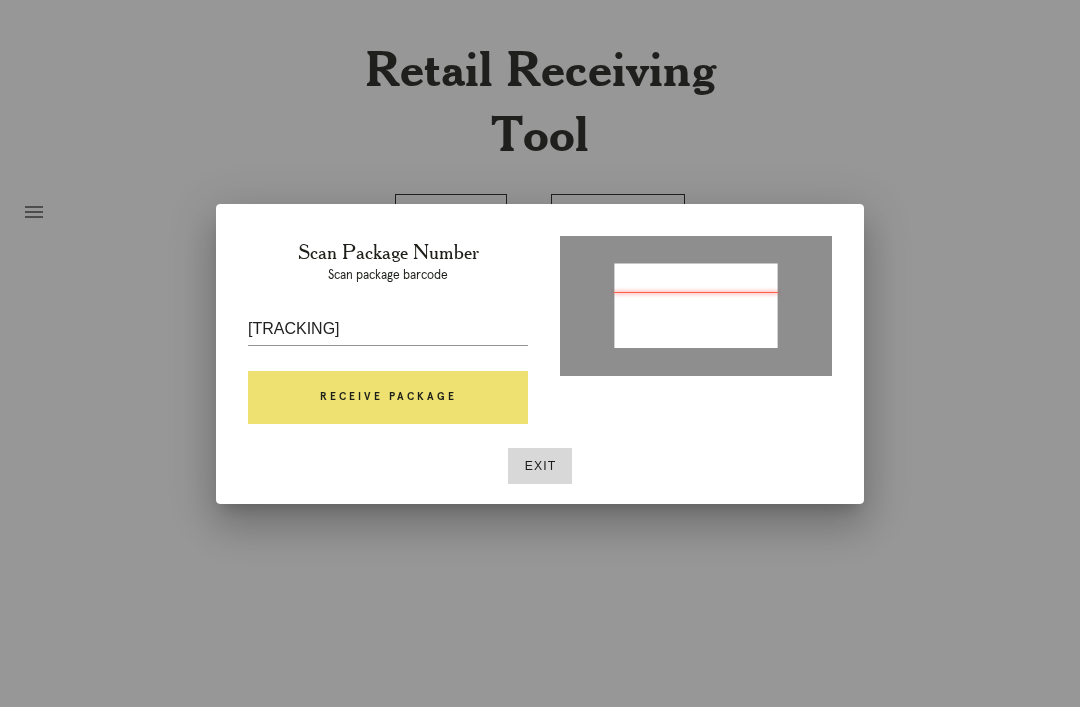 click on "Receive Package" at bounding box center (388, 398) 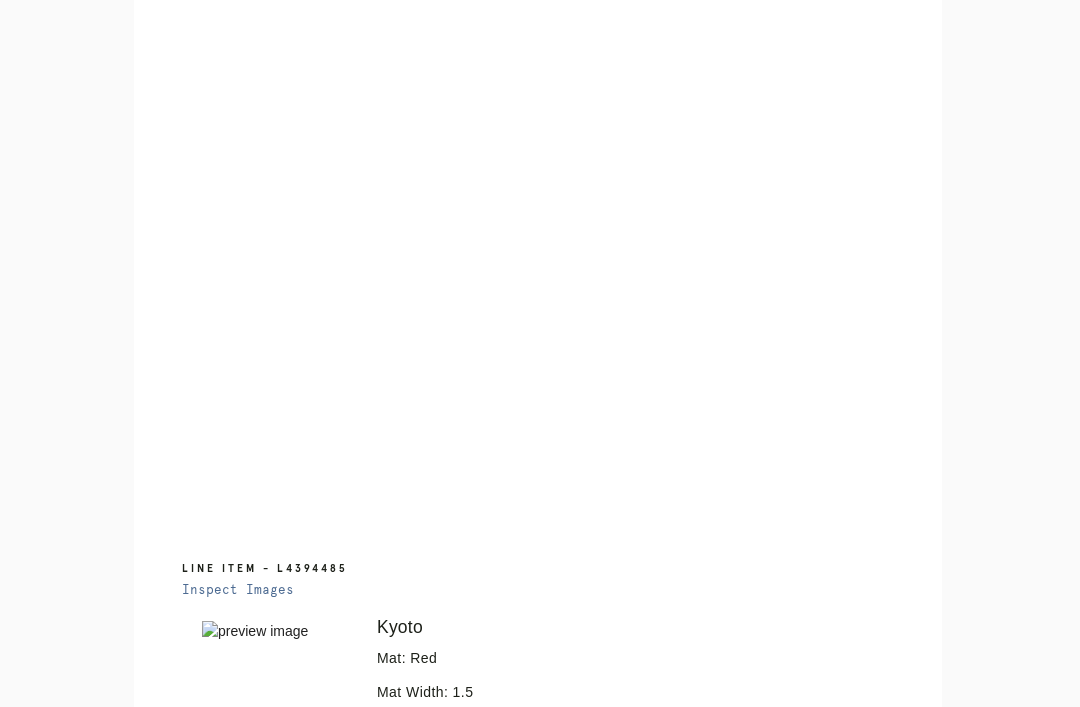 scroll, scrollTop: 920, scrollLeft: 0, axis: vertical 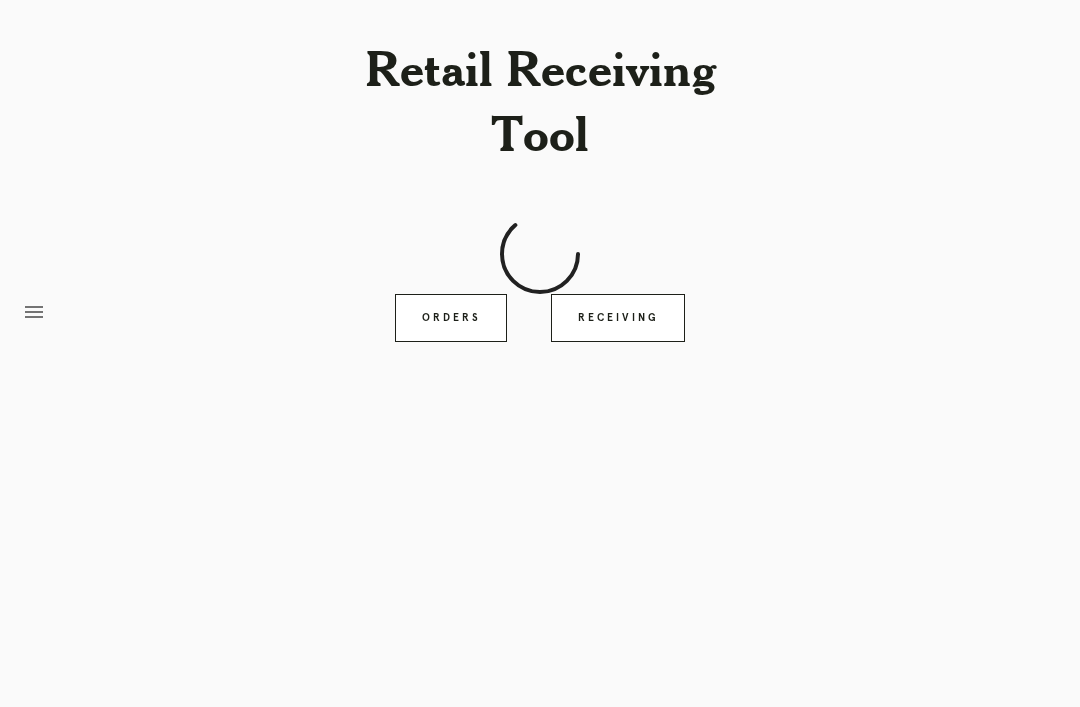 click on "Receiving" at bounding box center (618, 318) 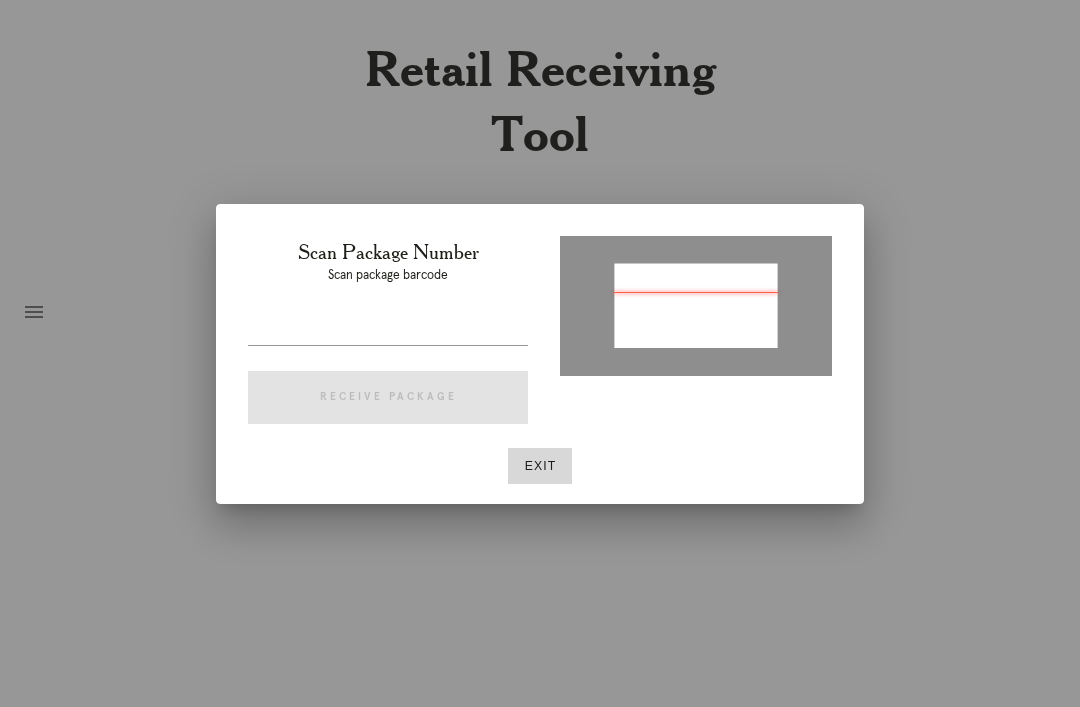 click at bounding box center (388, 329) 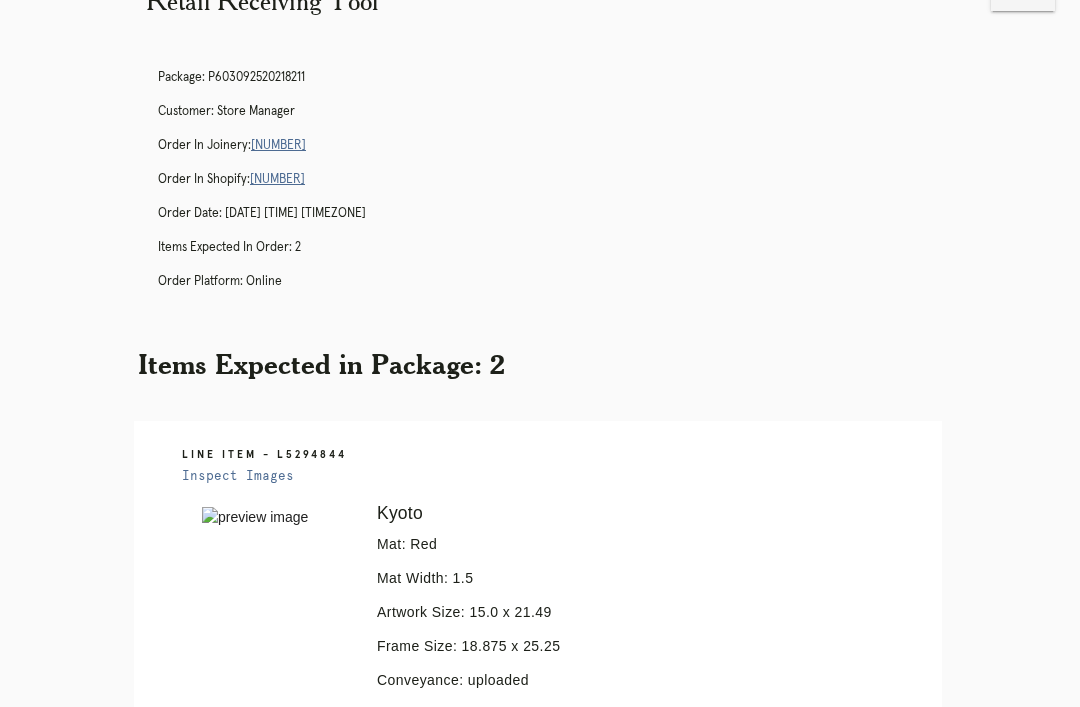 click on "Receiving" at bounding box center [618, 1493] 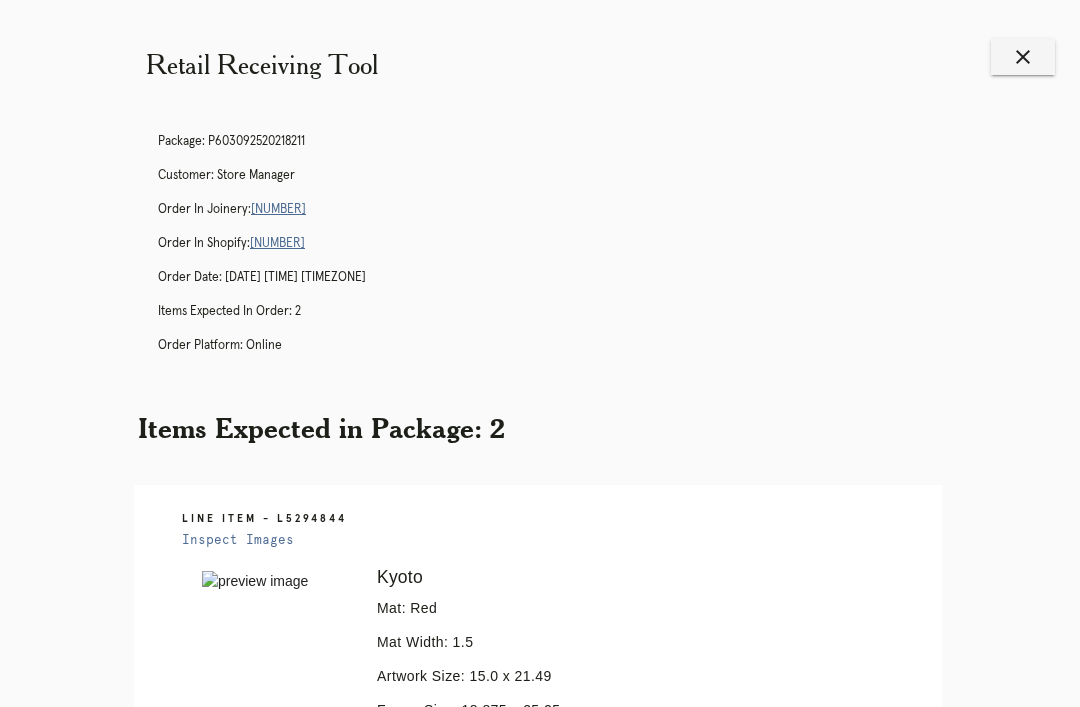click on "close" at bounding box center (1023, 57) 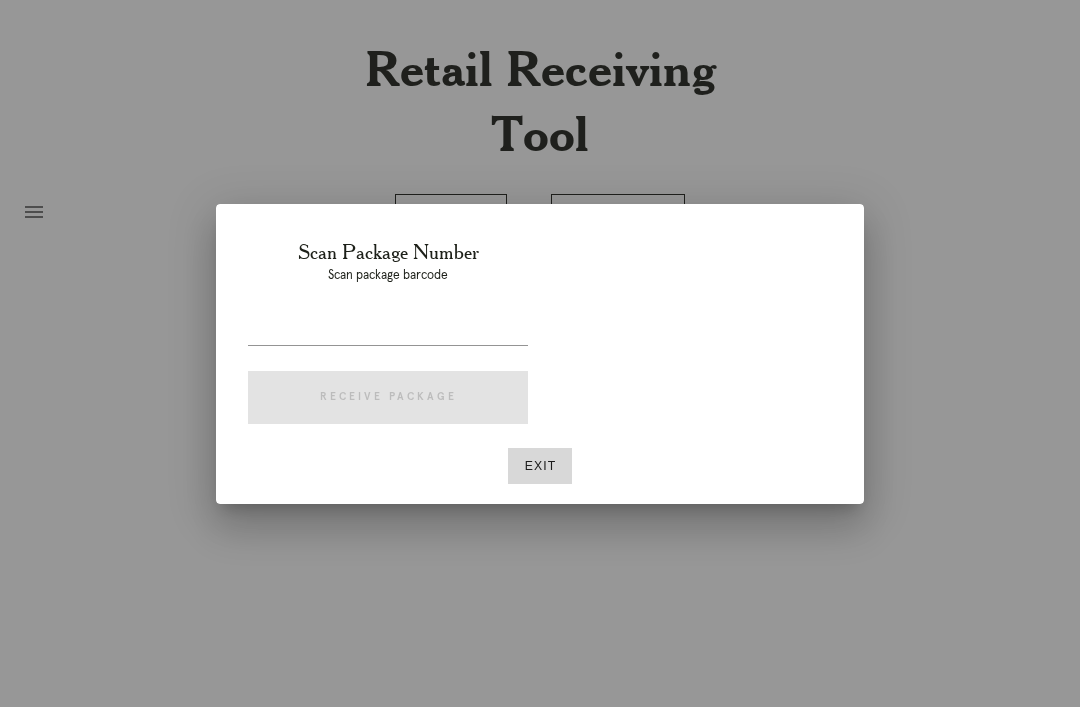 scroll, scrollTop: 0, scrollLeft: 0, axis: both 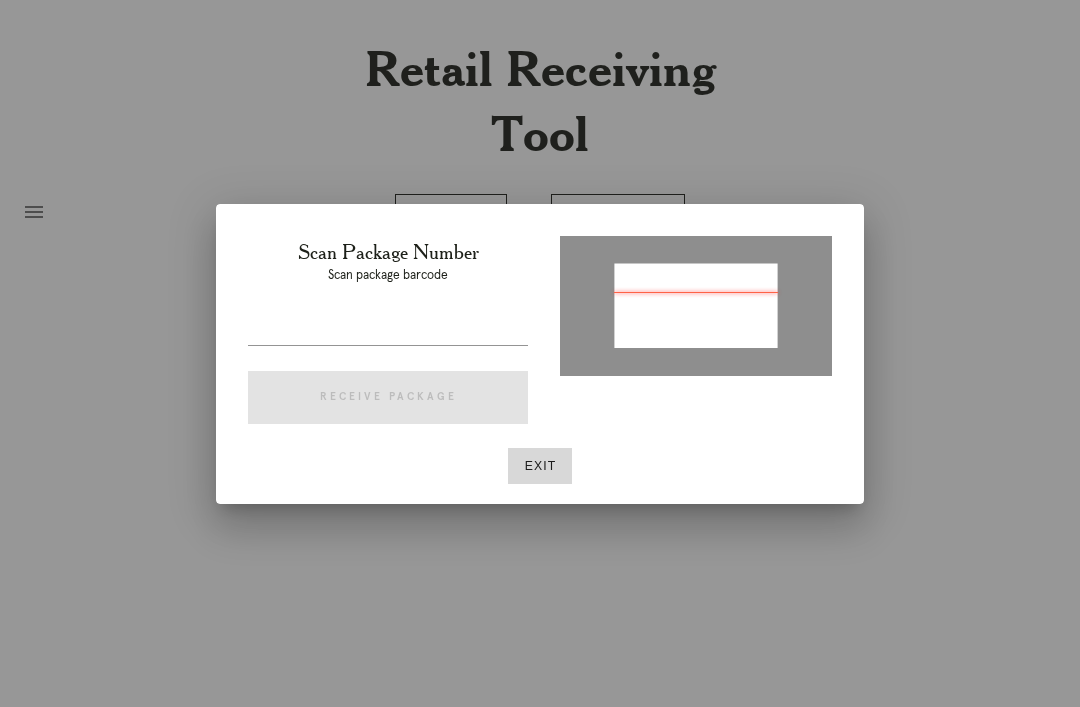 click at bounding box center (388, 329) 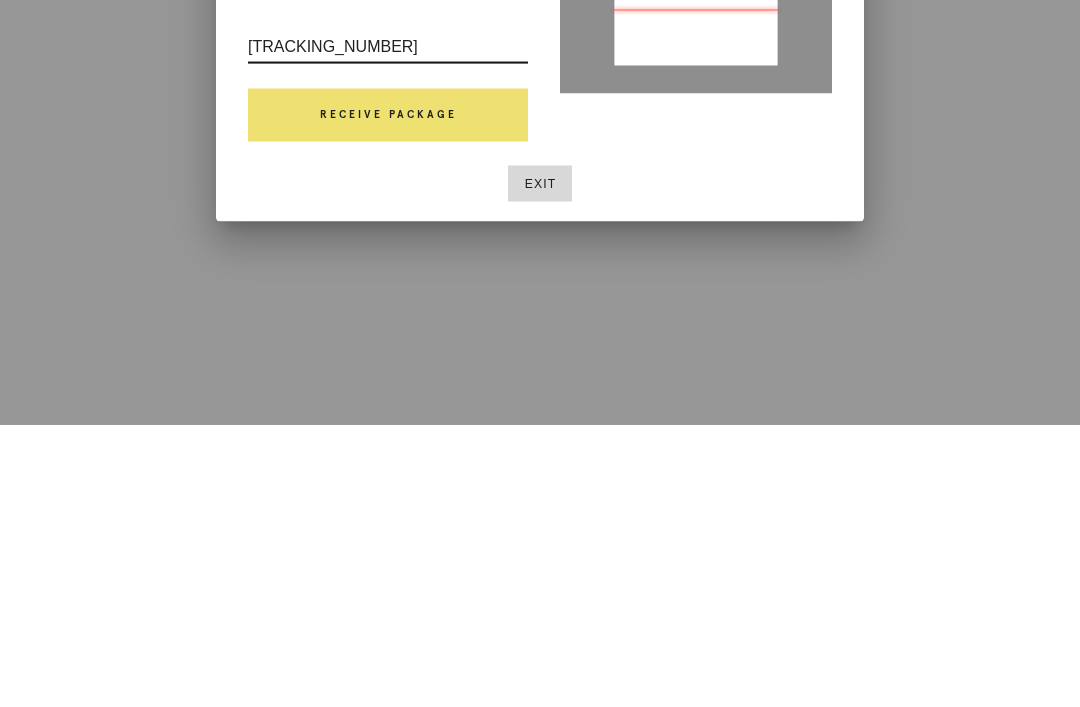 click on "Receive Package" at bounding box center [388, 398] 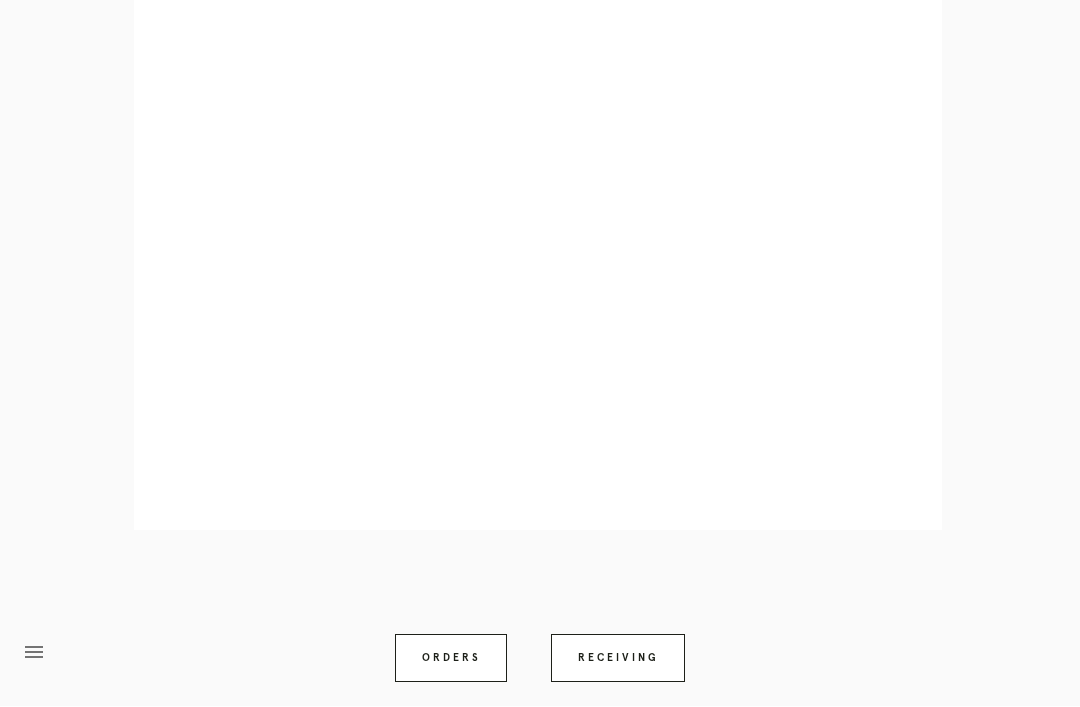 scroll, scrollTop: 2046, scrollLeft: 0, axis: vertical 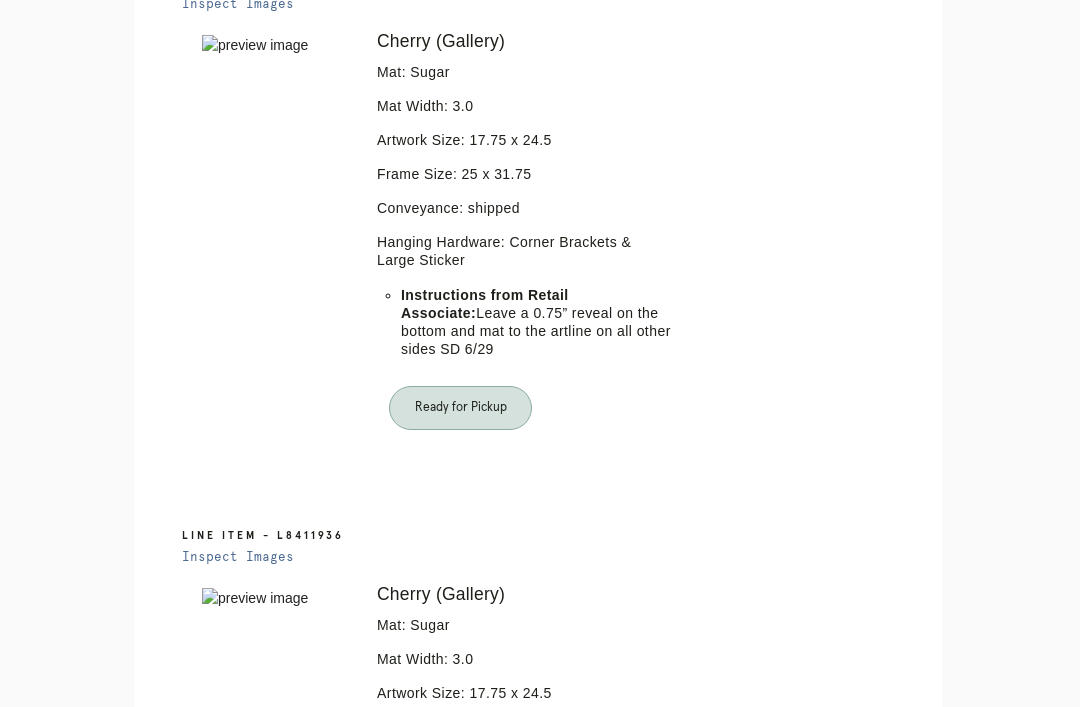 click on "Receiving" at bounding box center [618, 1199] 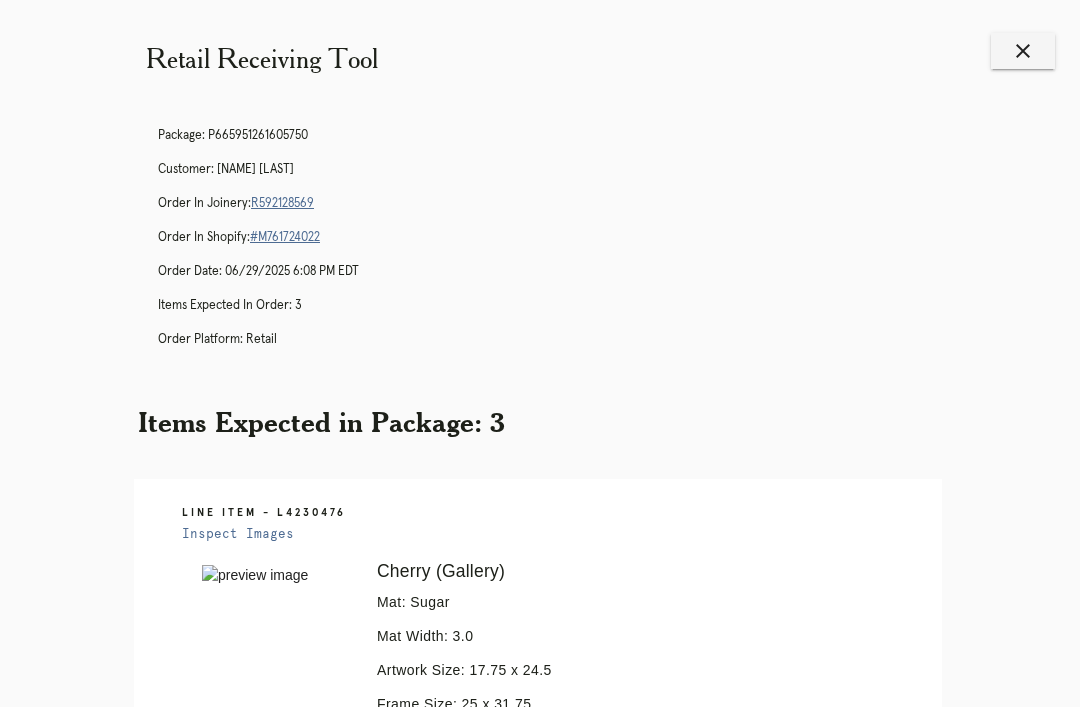 scroll, scrollTop: 0, scrollLeft: 0, axis: both 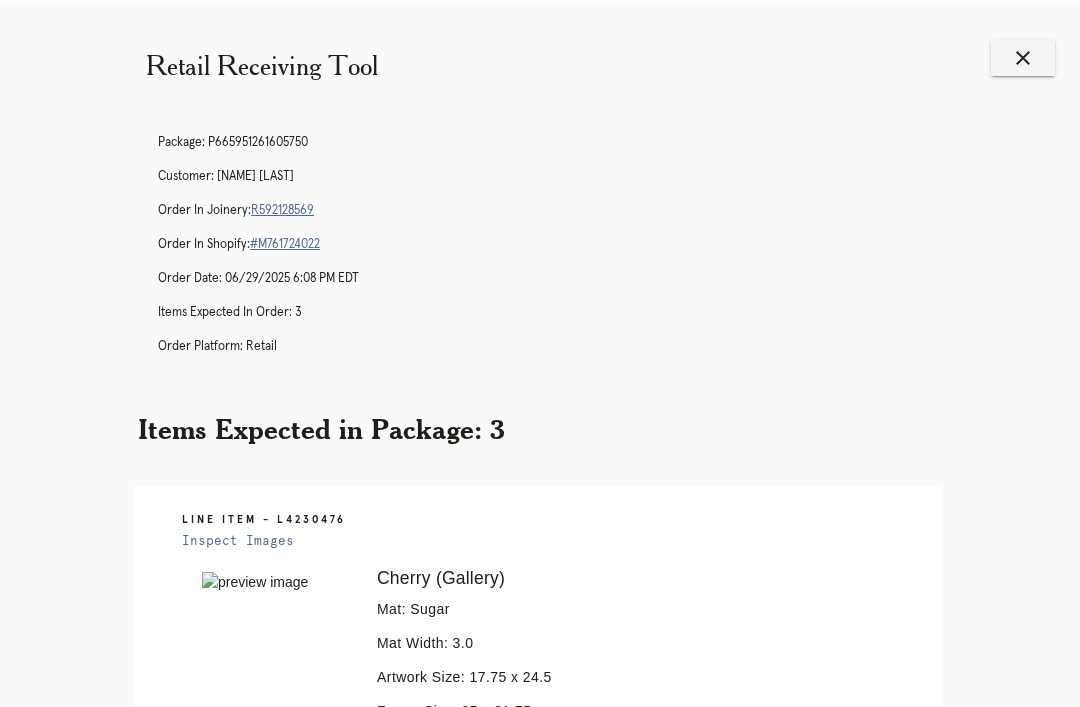 click on "close" at bounding box center (1023, 57) 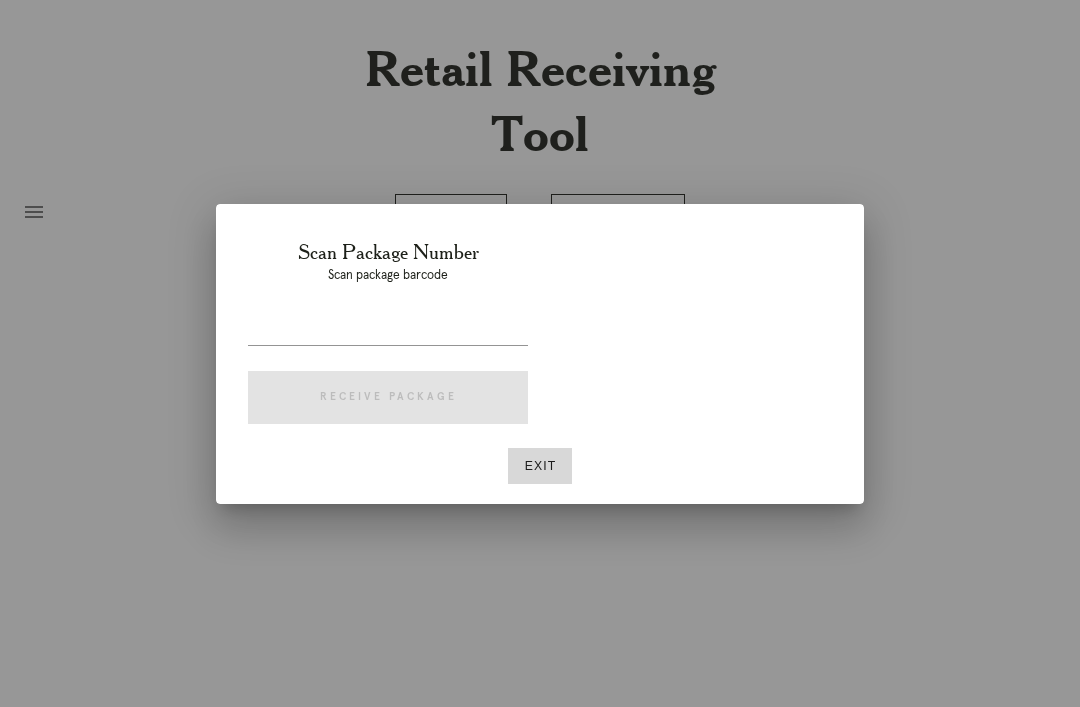 scroll, scrollTop: 0, scrollLeft: 0, axis: both 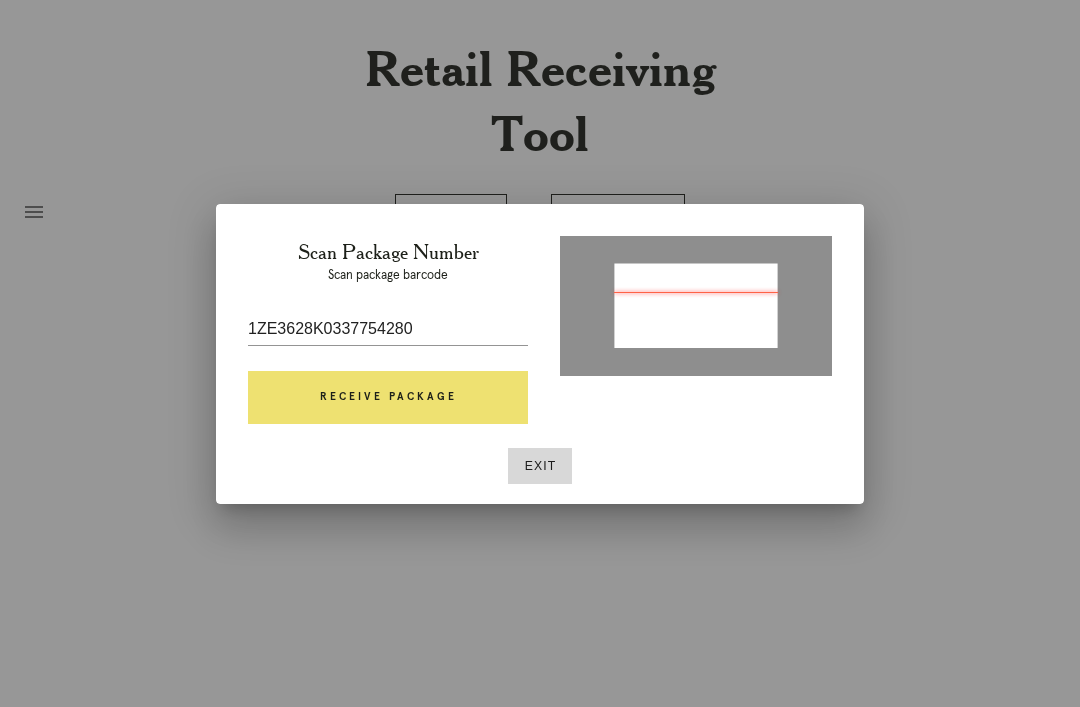 click on "Receive Package" at bounding box center [388, 398] 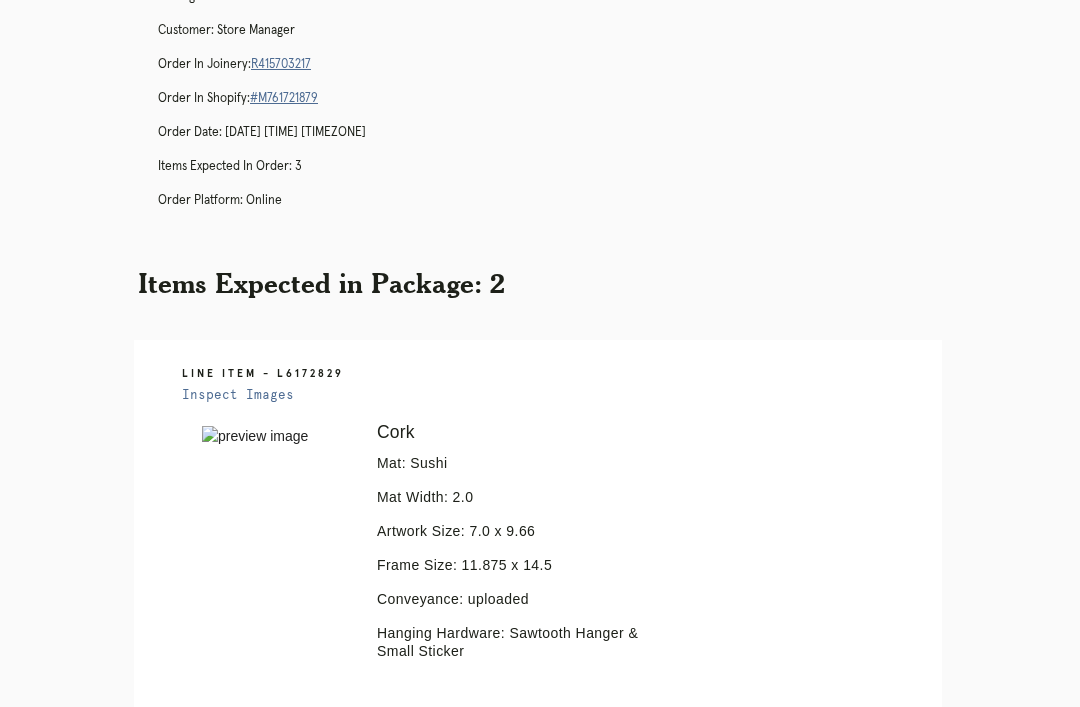 scroll, scrollTop: 147, scrollLeft: 0, axis: vertical 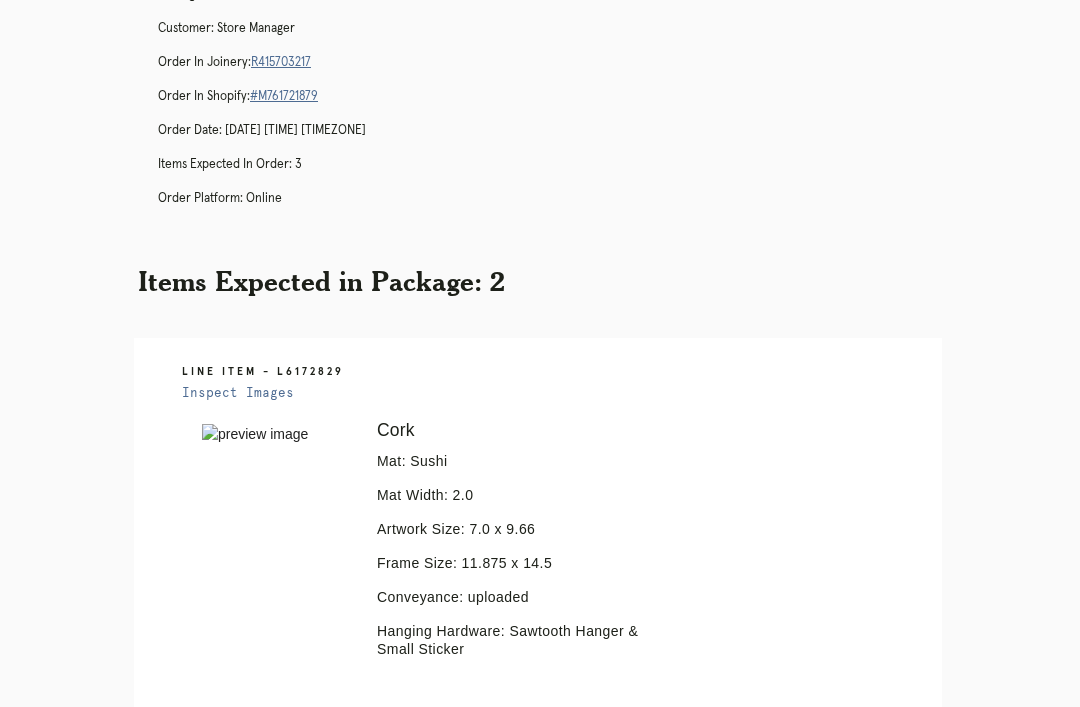 click on "R415703217" at bounding box center [281, 62] 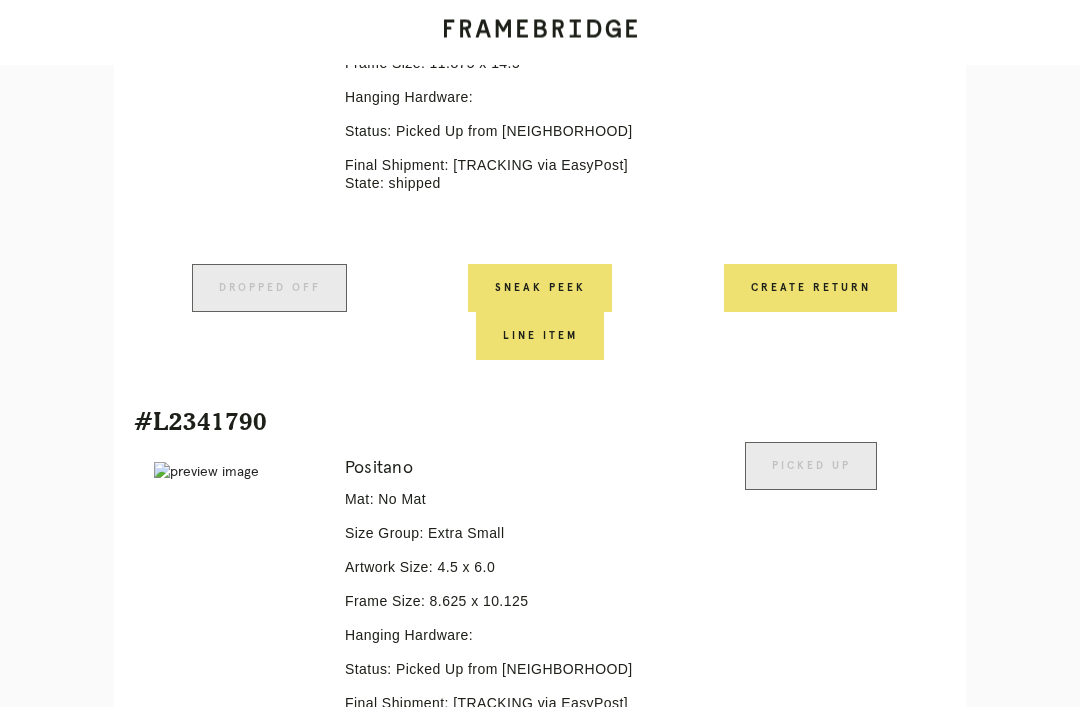 scroll, scrollTop: 729, scrollLeft: 0, axis: vertical 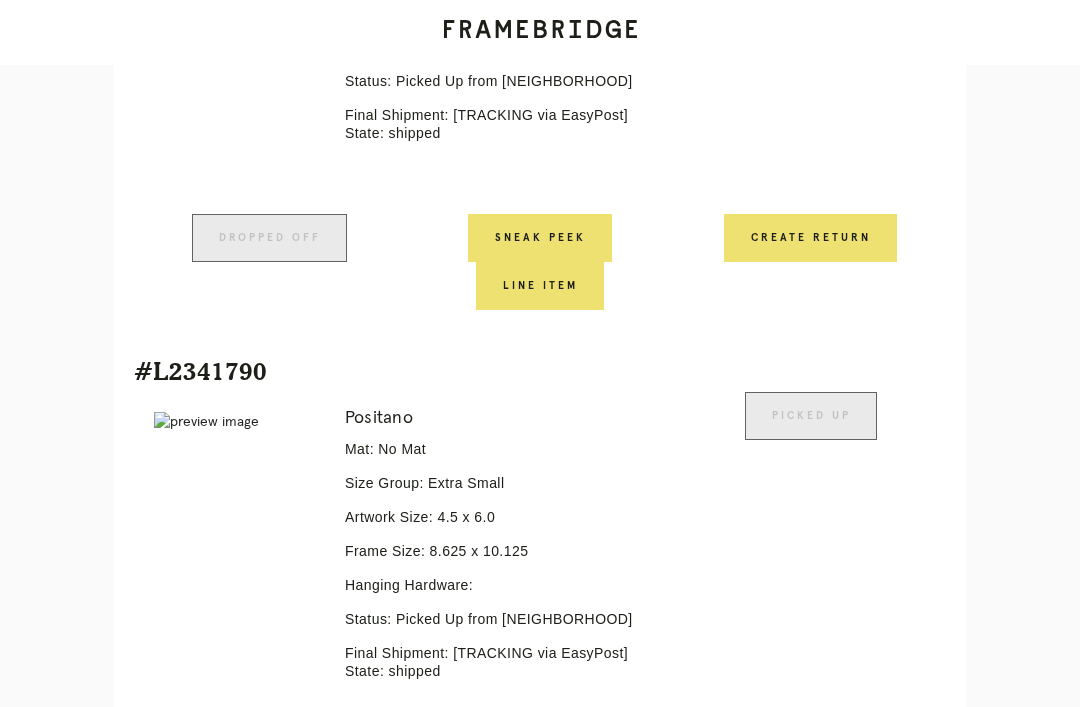 click on "Receiving" at bounding box center (243, 1374) 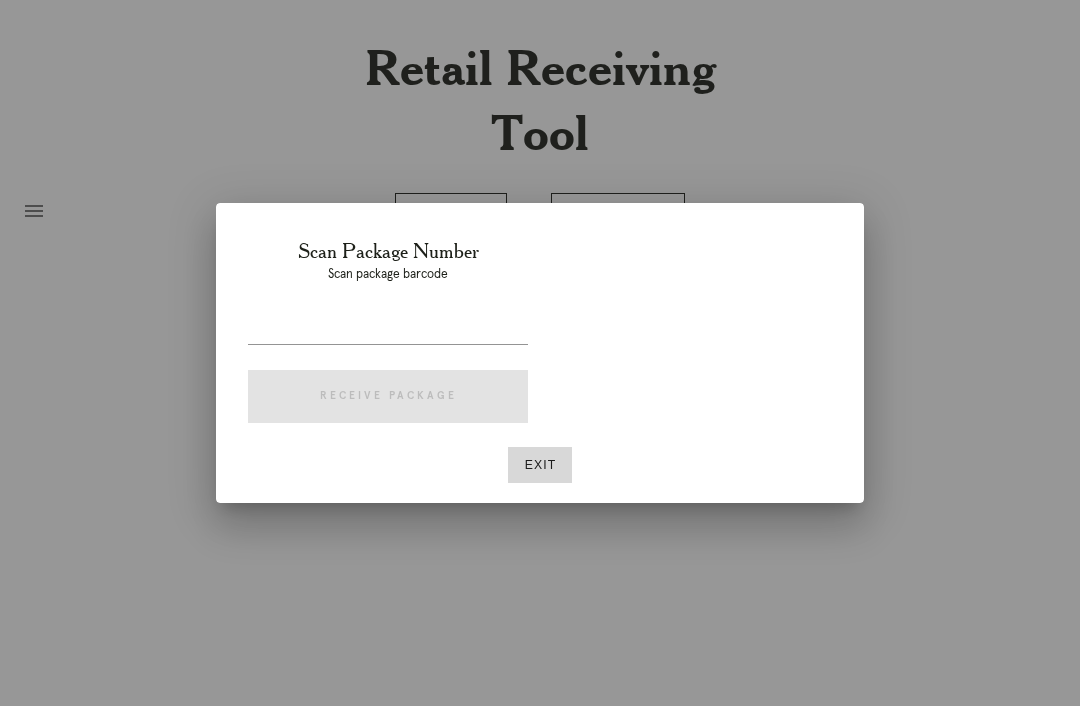 scroll, scrollTop: 64, scrollLeft: 0, axis: vertical 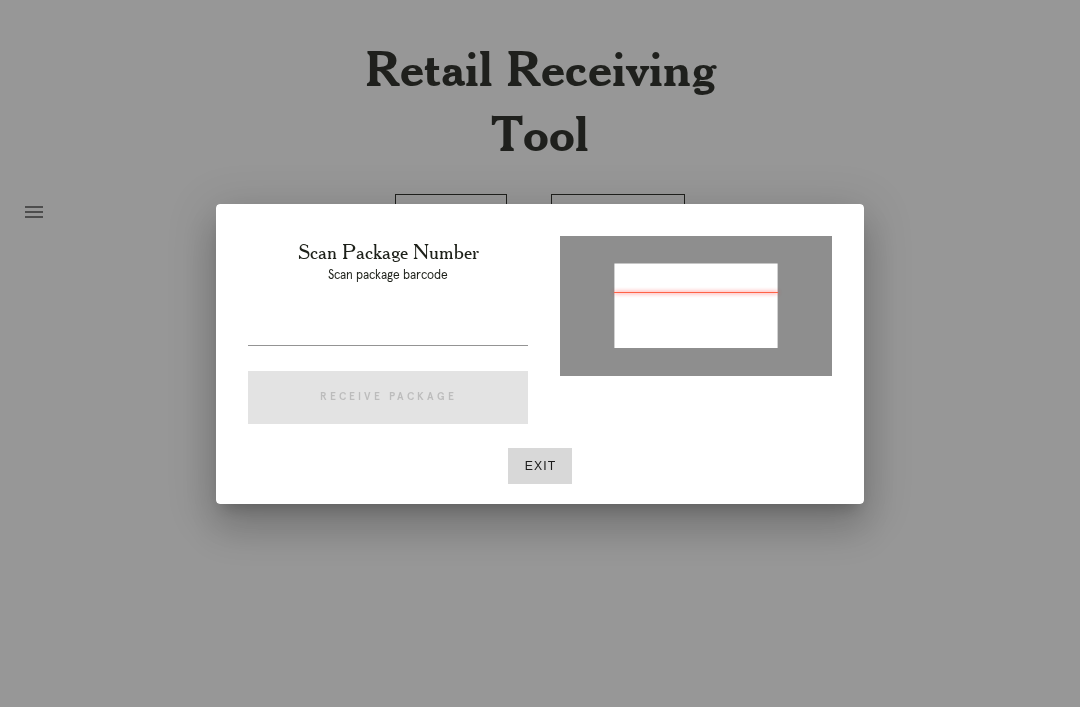 click at bounding box center [388, 329] 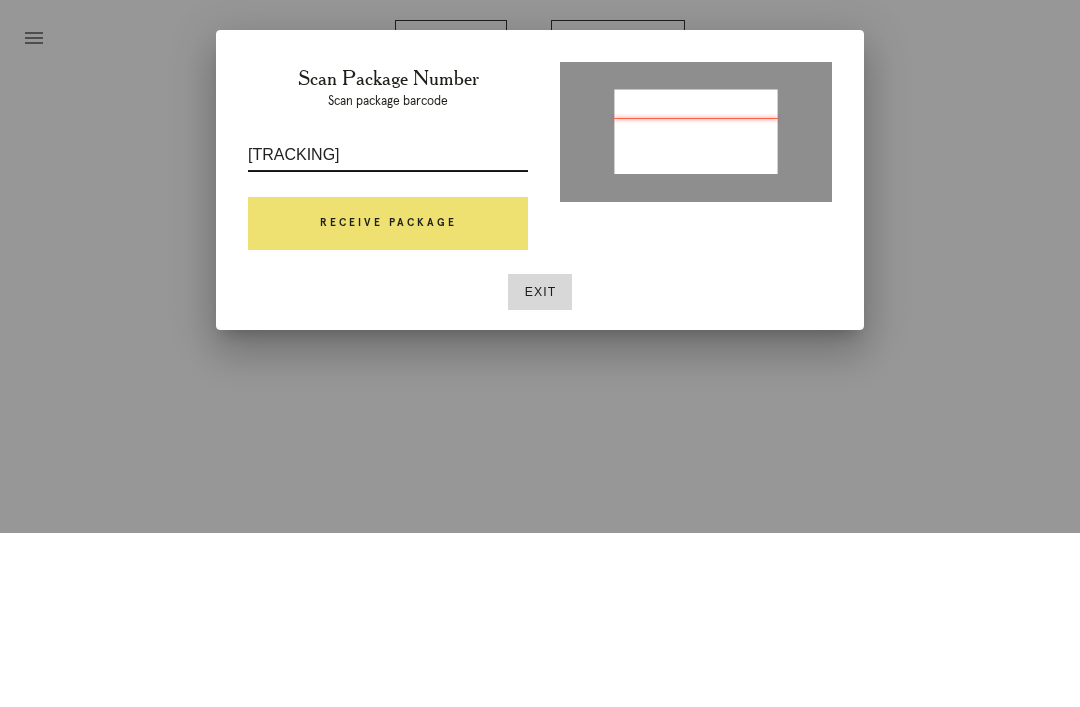 click on "Receive Package" at bounding box center [388, 398] 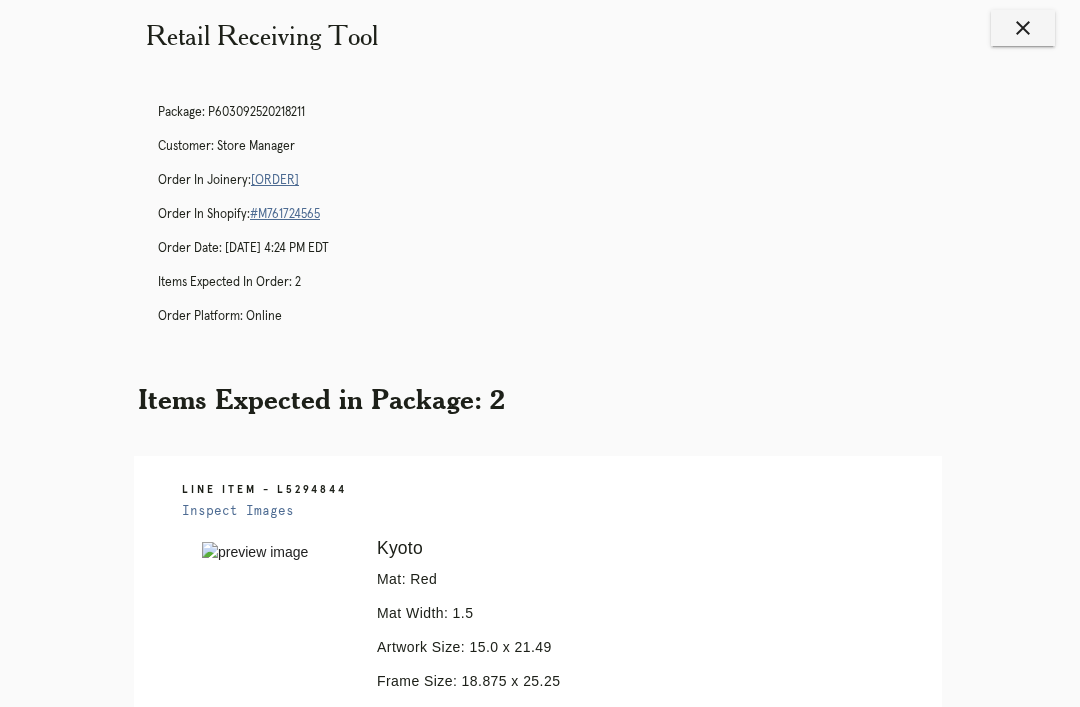scroll, scrollTop: 30, scrollLeft: 0, axis: vertical 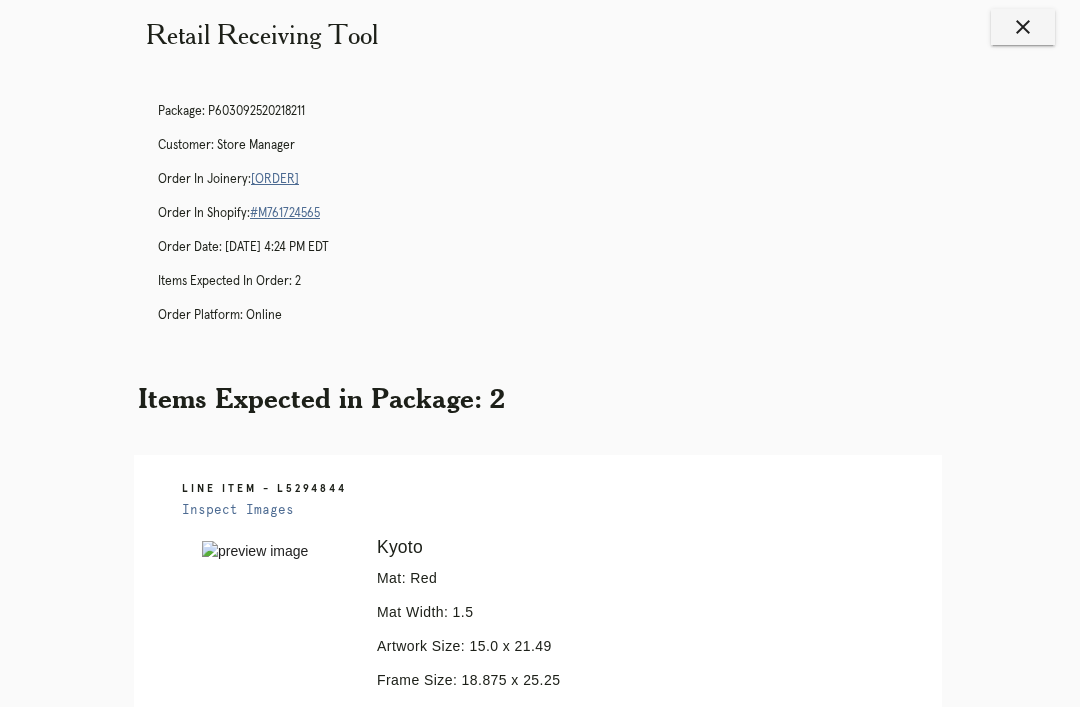 click on "R111235570" at bounding box center [275, 179] 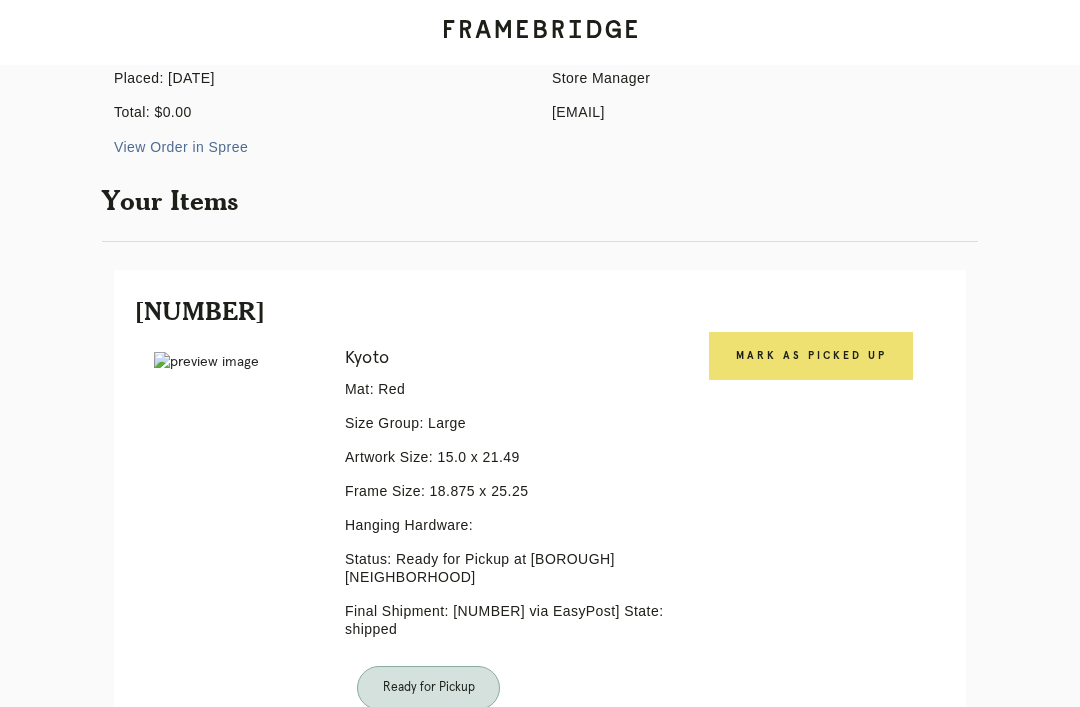 scroll, scrollTop: 520, scrollLeft: 0, axis: vertical 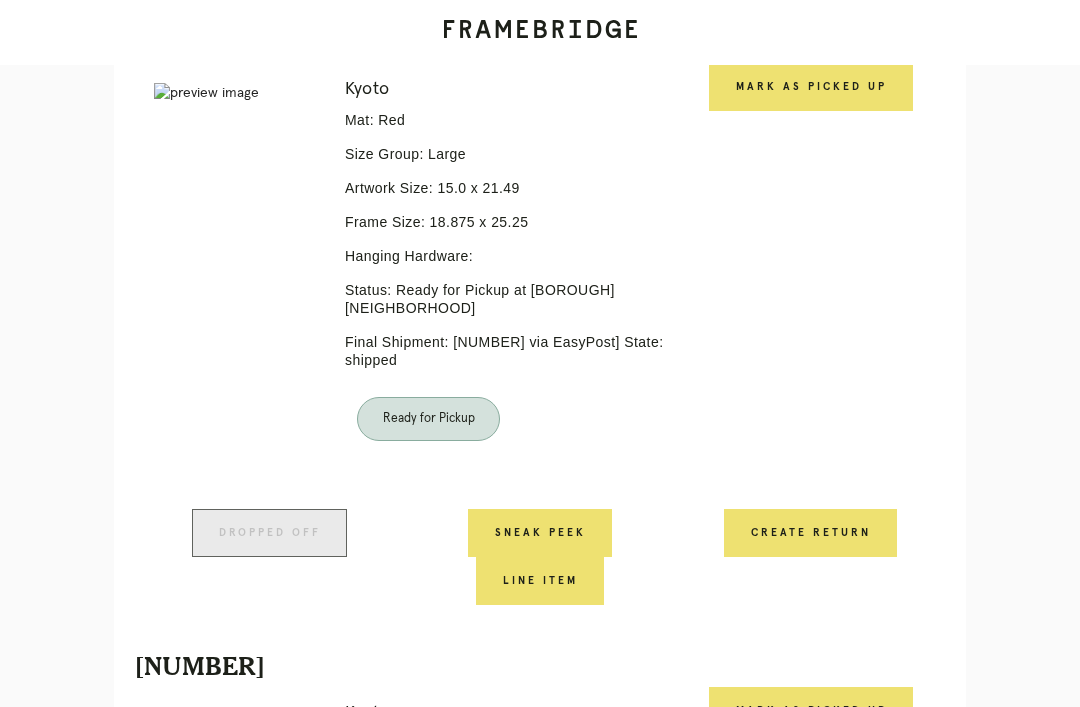 click on "Mark as Picked Up" at bounding box center [811, 87] 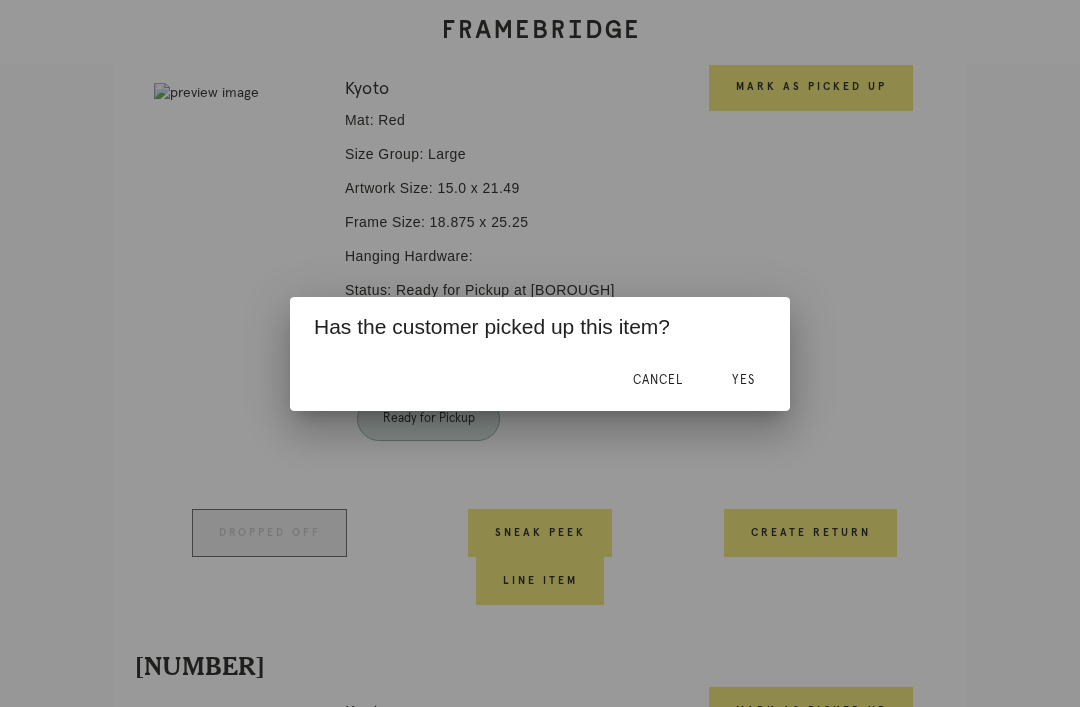 click on "Has the customer picked up this item?" at bounding box center [540, 324] 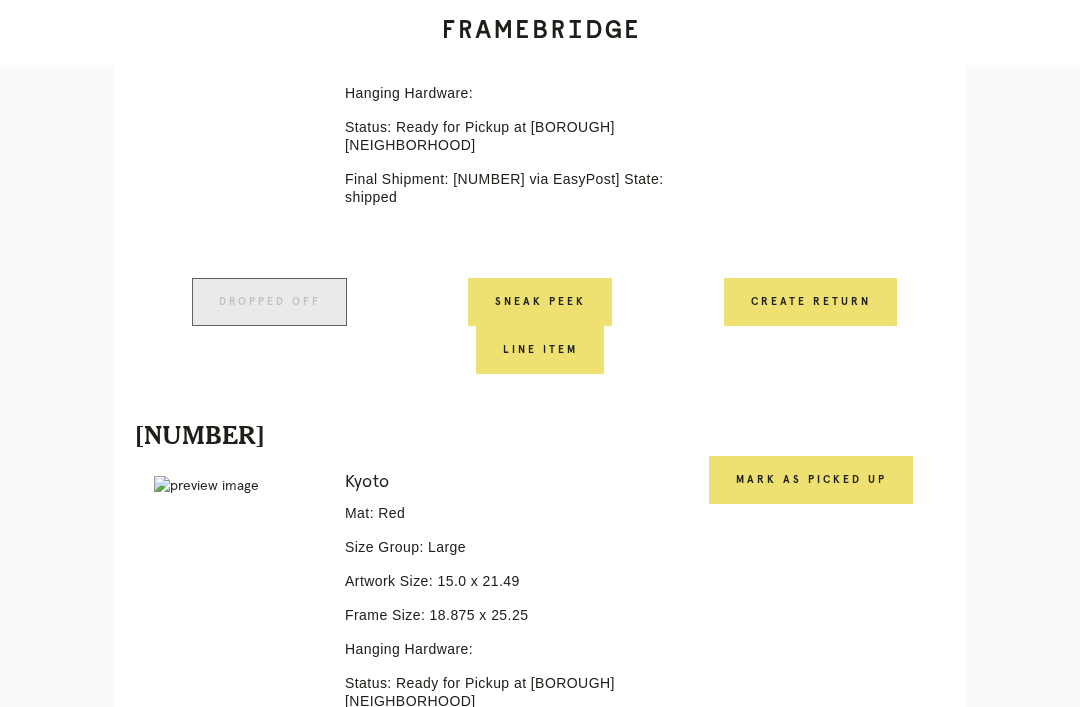 scroll, scrollTop: 769, scrollLeft: 0, axis: vertical 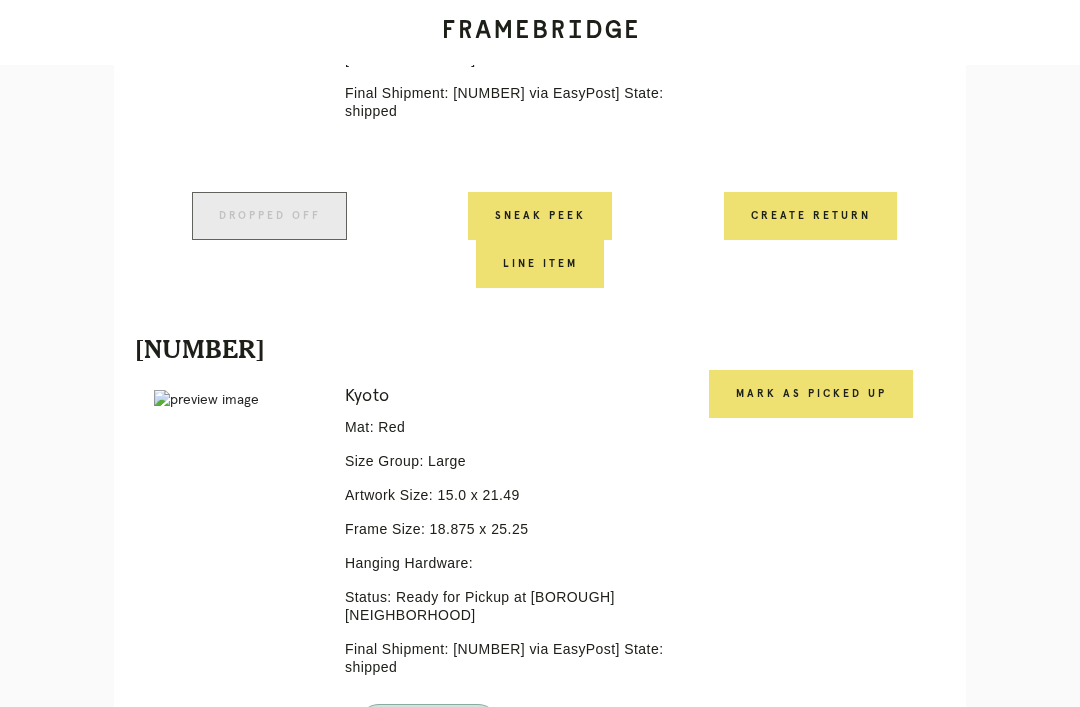 click on "Mark as Picked Up" at bounding box center [540, 216] 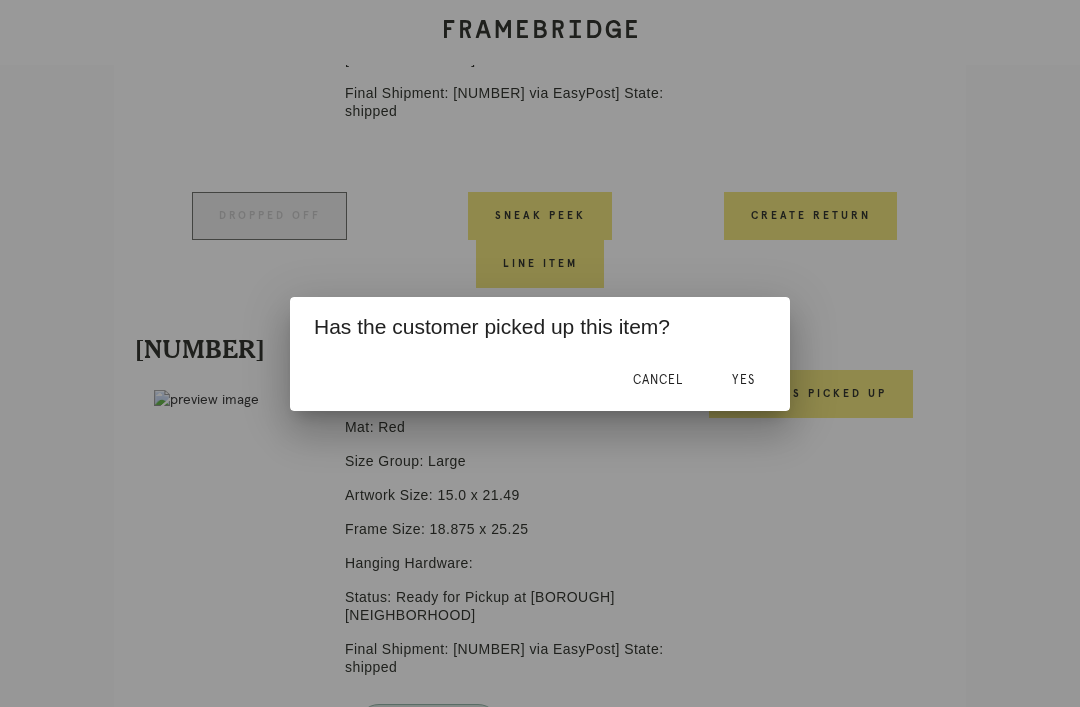 click on "Yes" at bounding box center (658, 380) 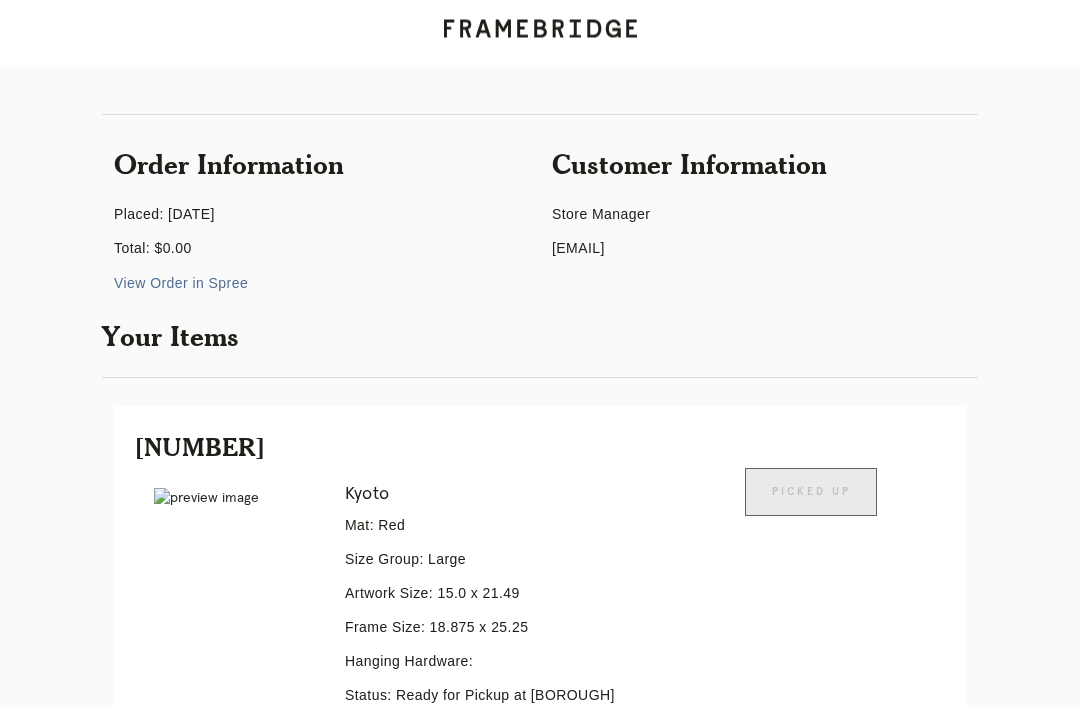 scroll, scrollTop: 0, scrollLeft: 0, axis: both 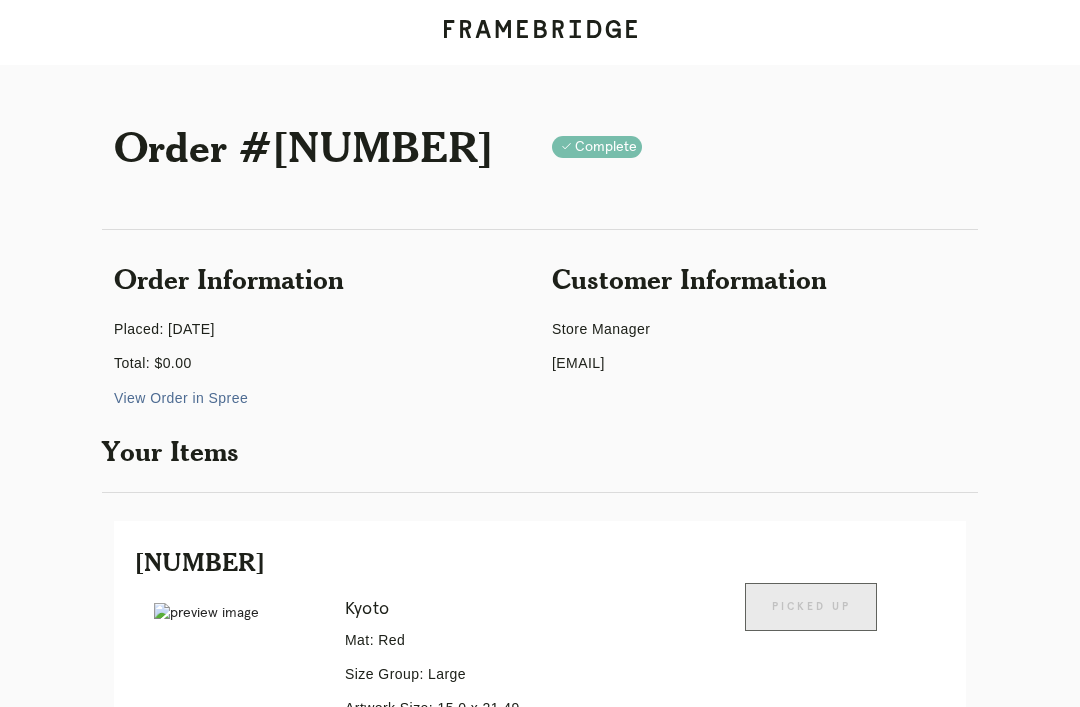 click on "Receiving" at bounding box center (243, 1701) 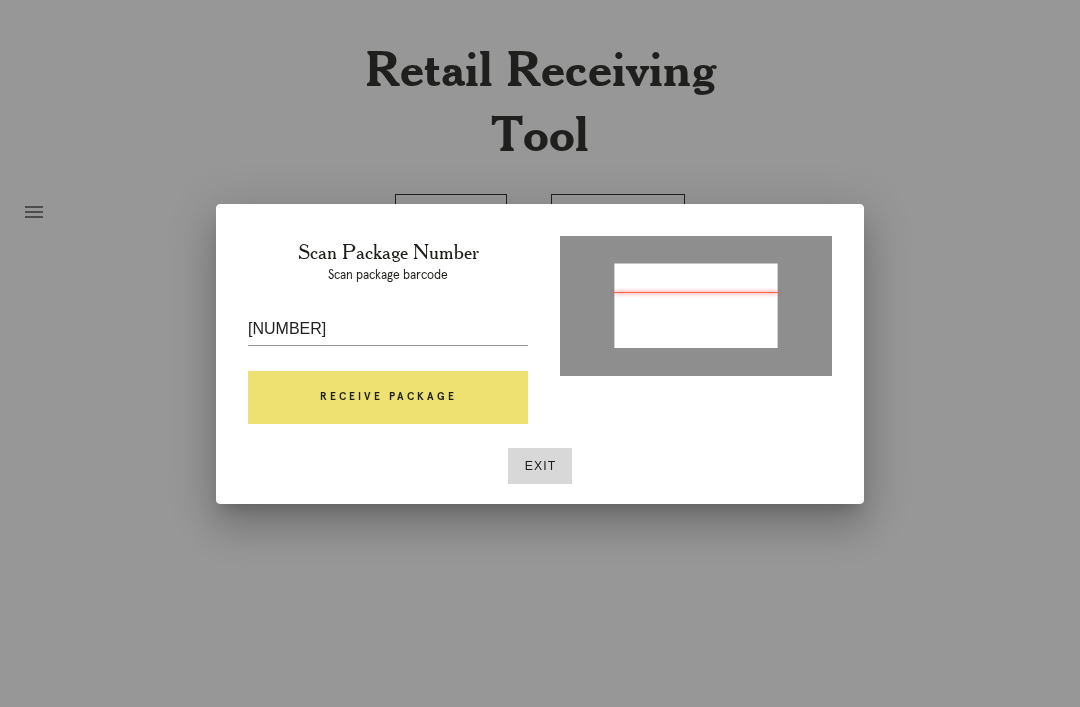 click on "Receive Package" at bounding box center [388, 398] 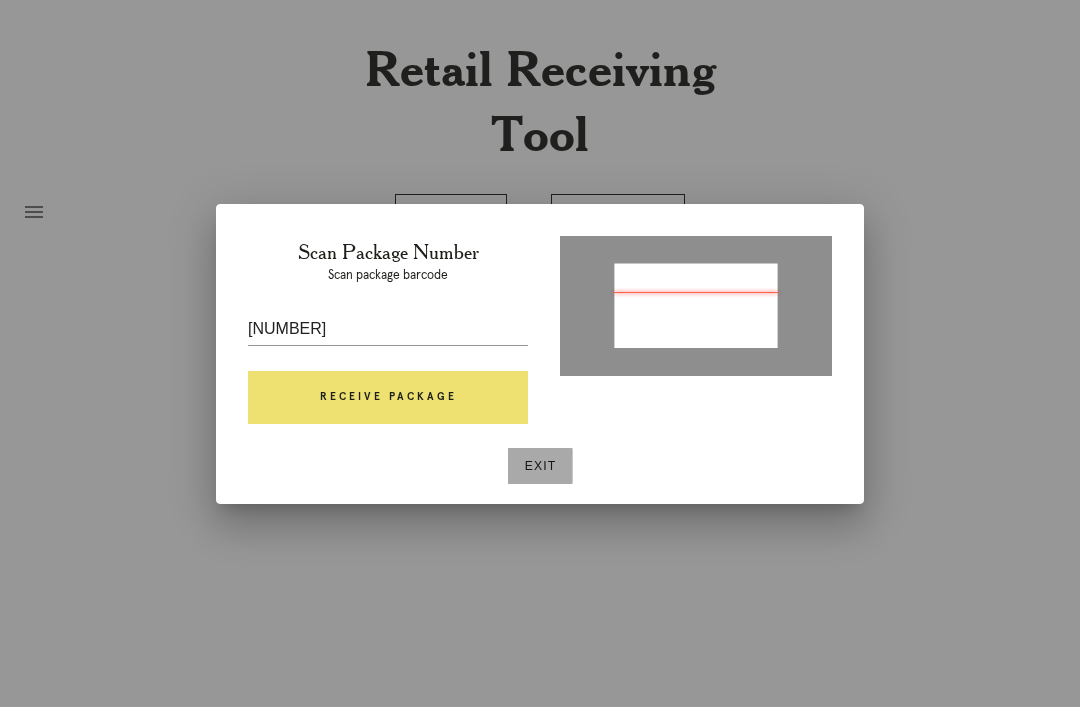 click on "Exit" at bounding box center [540, 466] 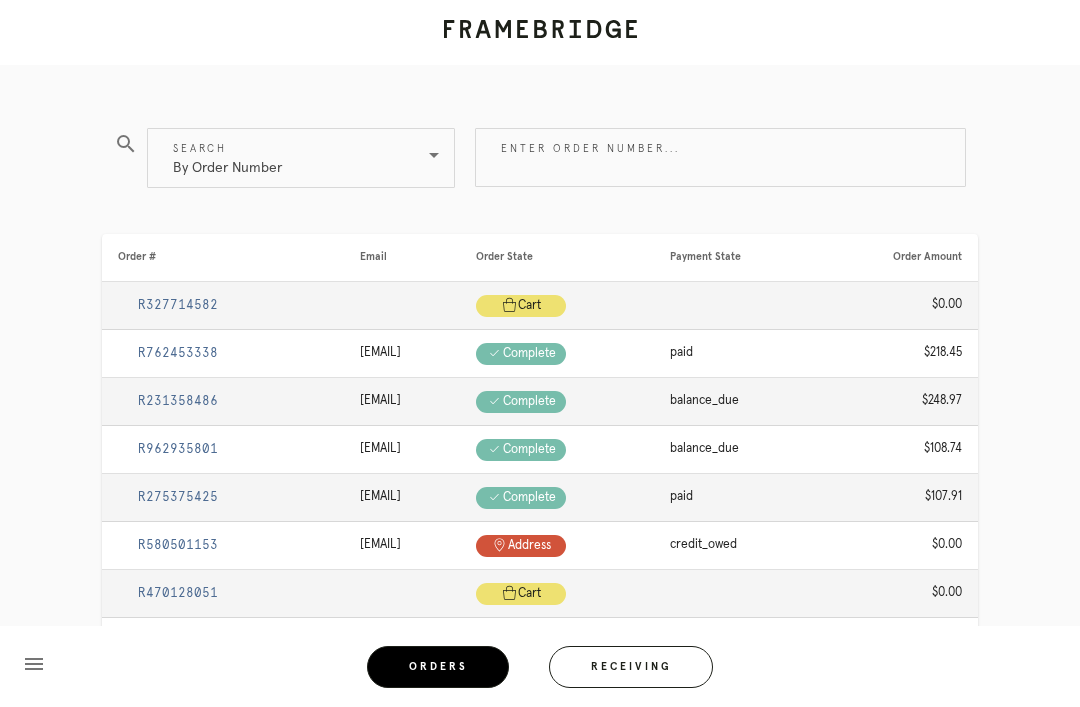 click on "Receiving" at bounding box center (631, 667) 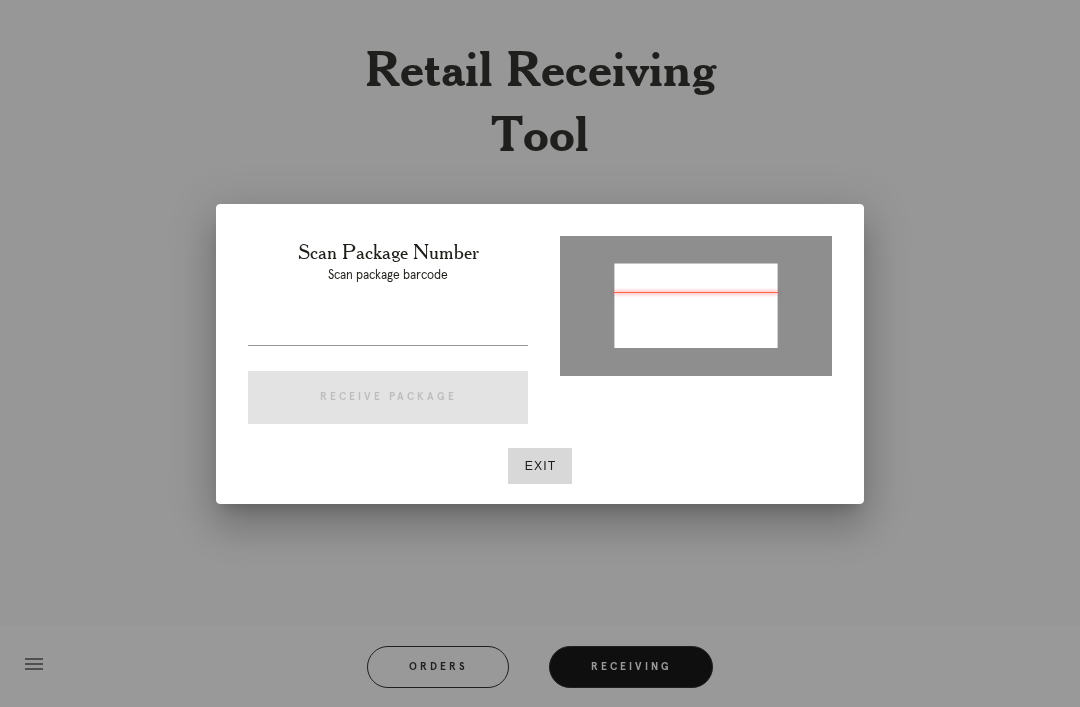 click at bounding box center [388, 329] 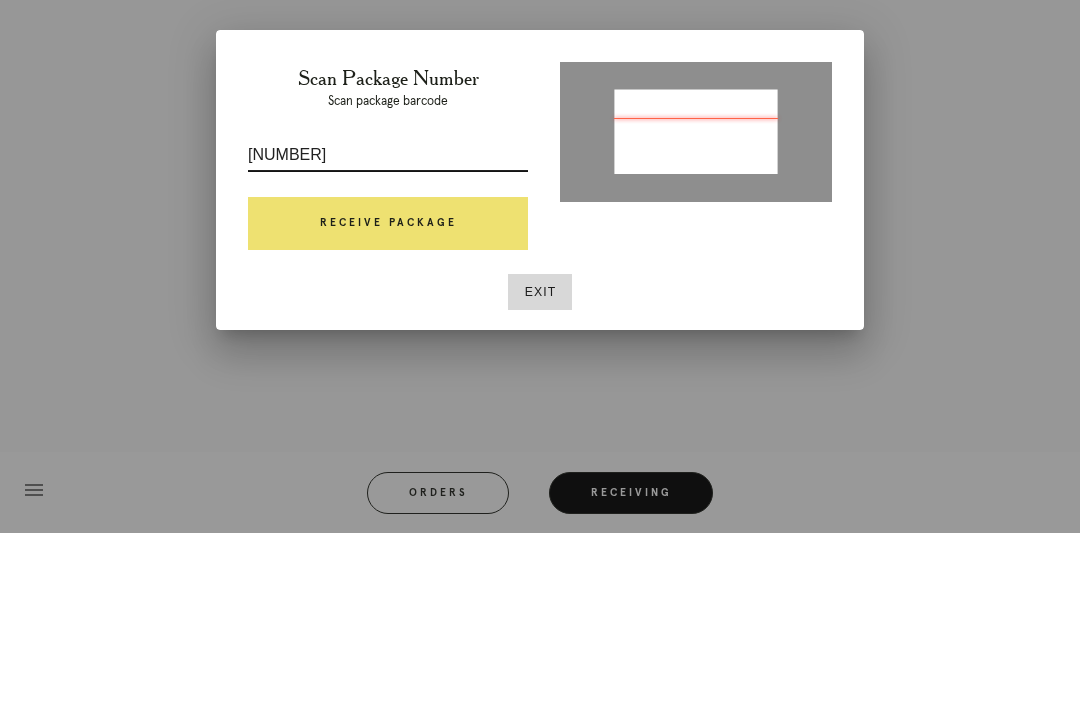 click on "Receive Package" at bounding box center [388, 398] 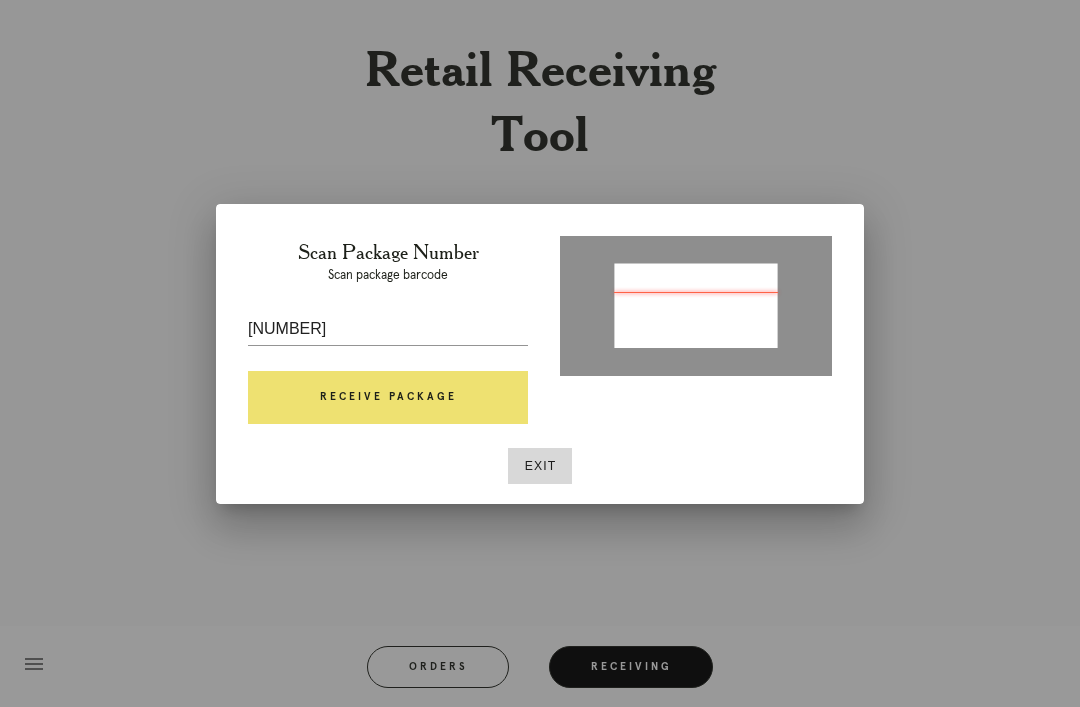 click on "Receive Package" at bounding box center [388, 398] 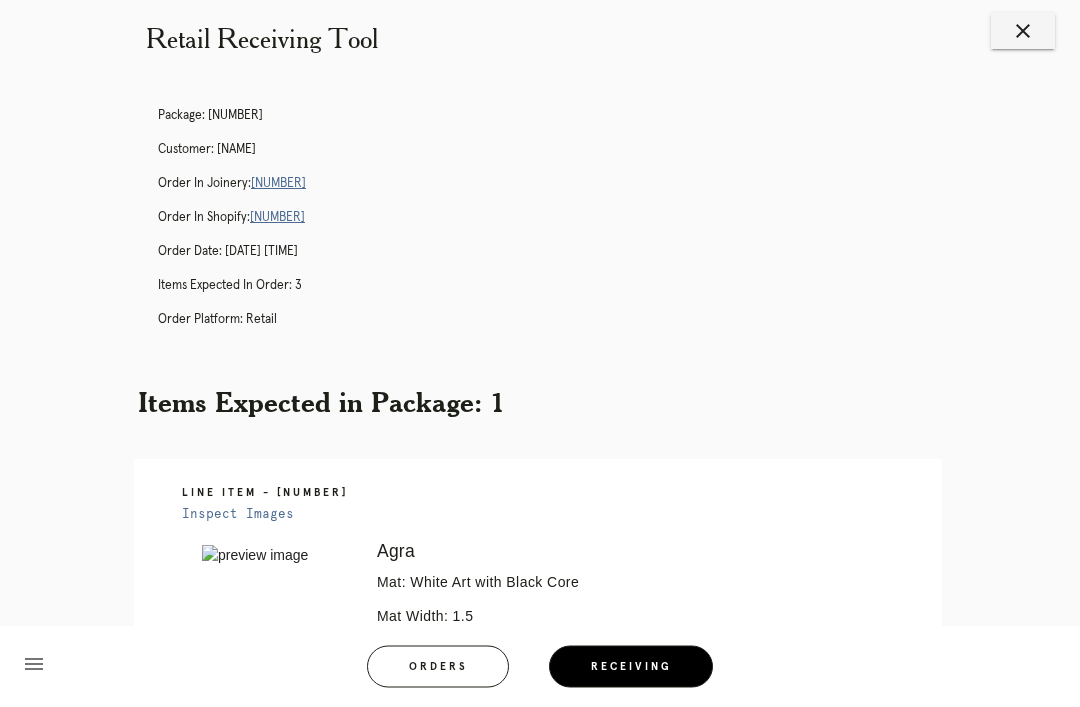 scroll, scrollTop: 0, scrollLeft: 0, axis: both 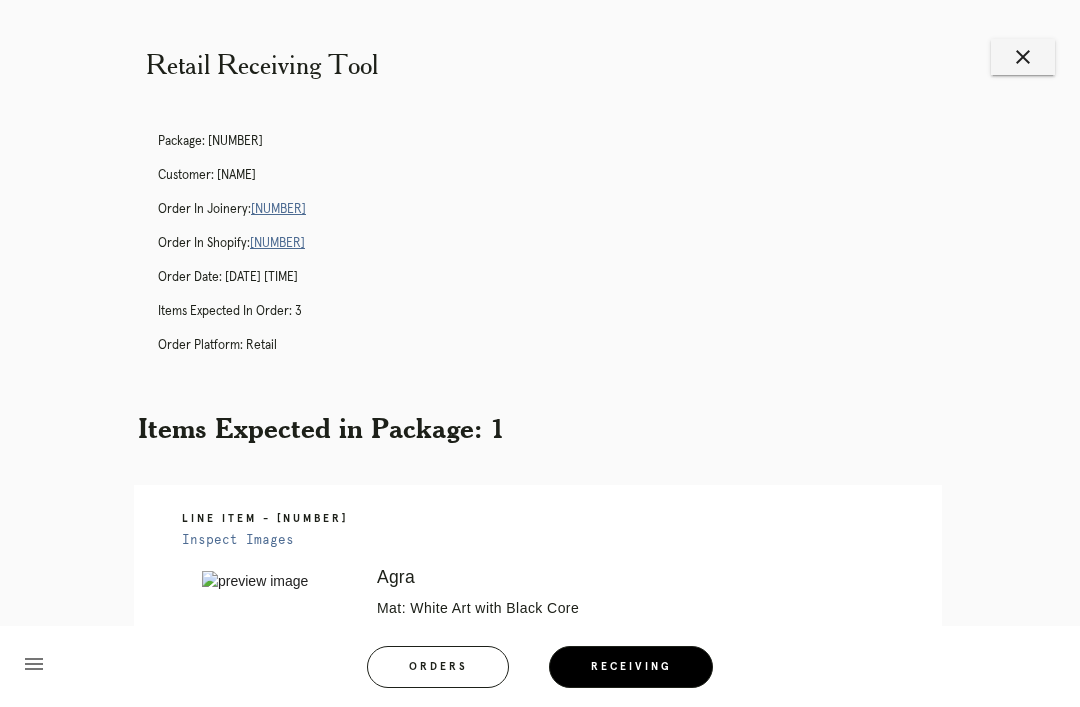 click on "close" at bounding box center [1023, 57] 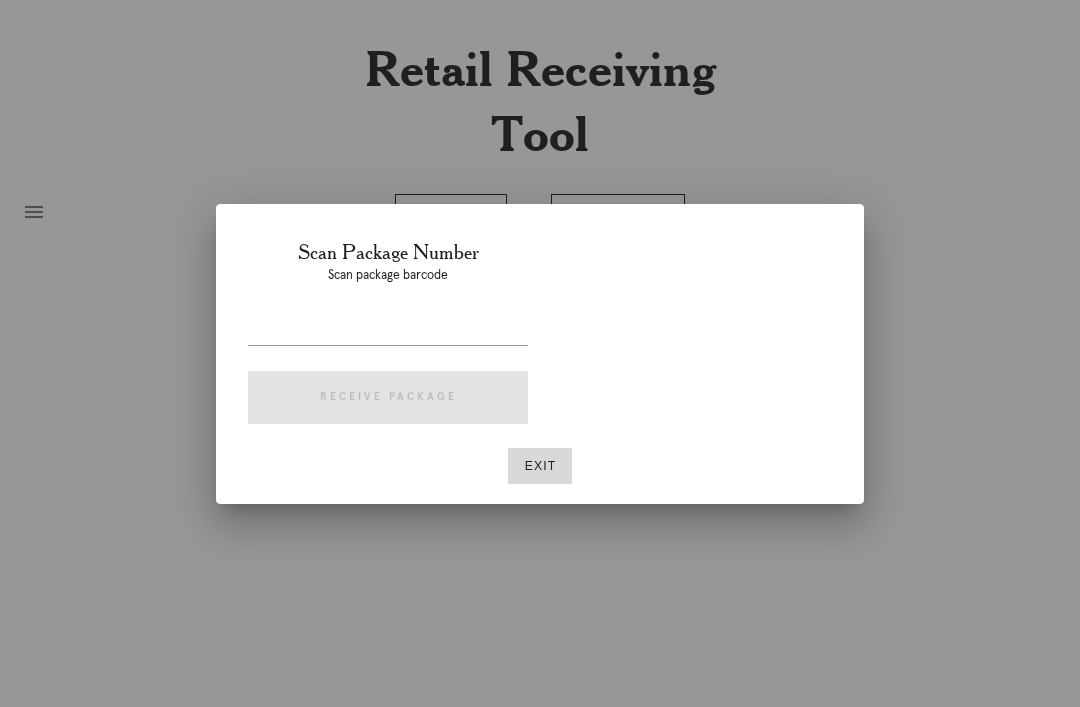 scroll, scrollTop: 0, scrollLeft: 0, axis: both 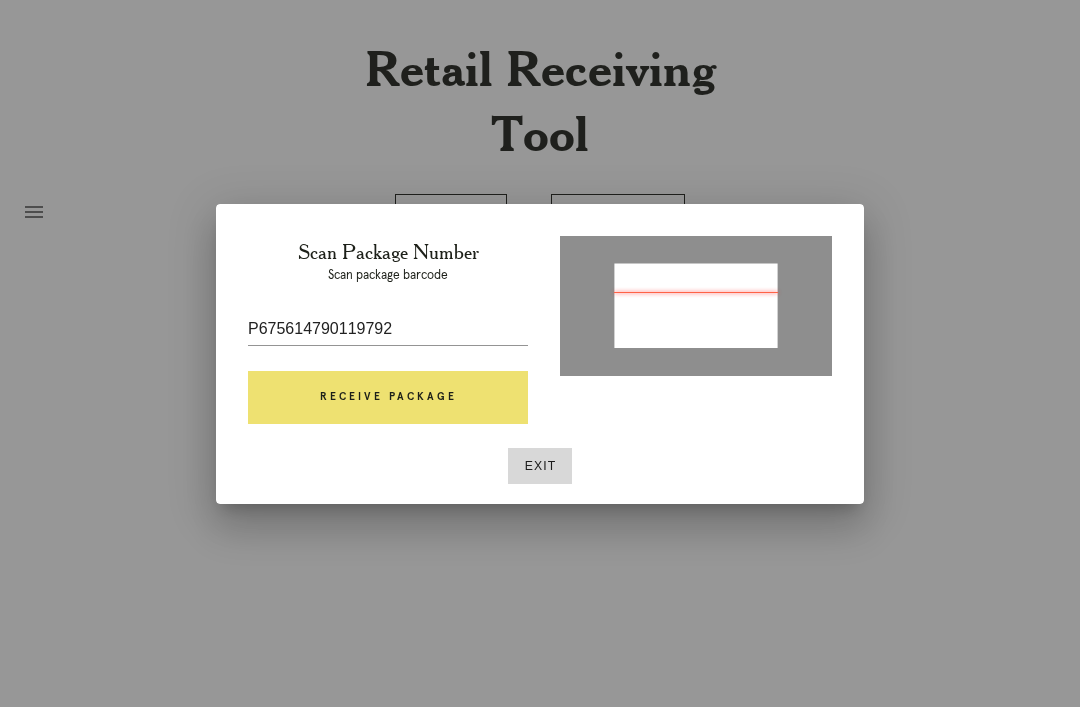 click on "Receive Package" at bounding box center (388, 398) 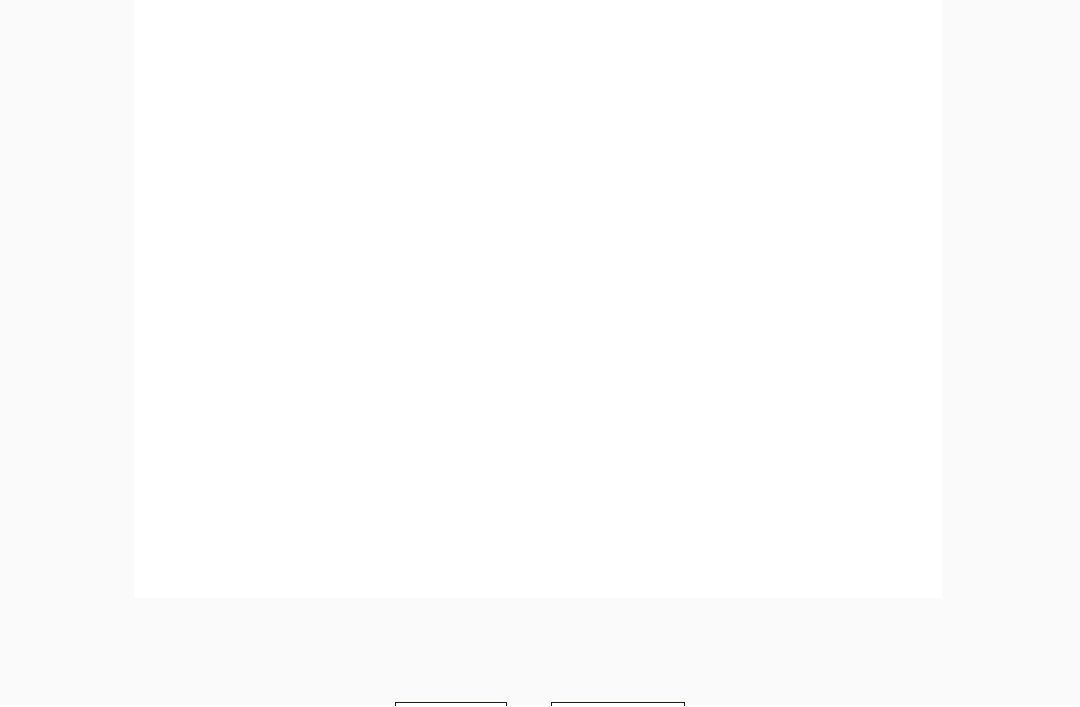 scroll, scrollTop: 1010, scrollLeft: 0, axis: vertical 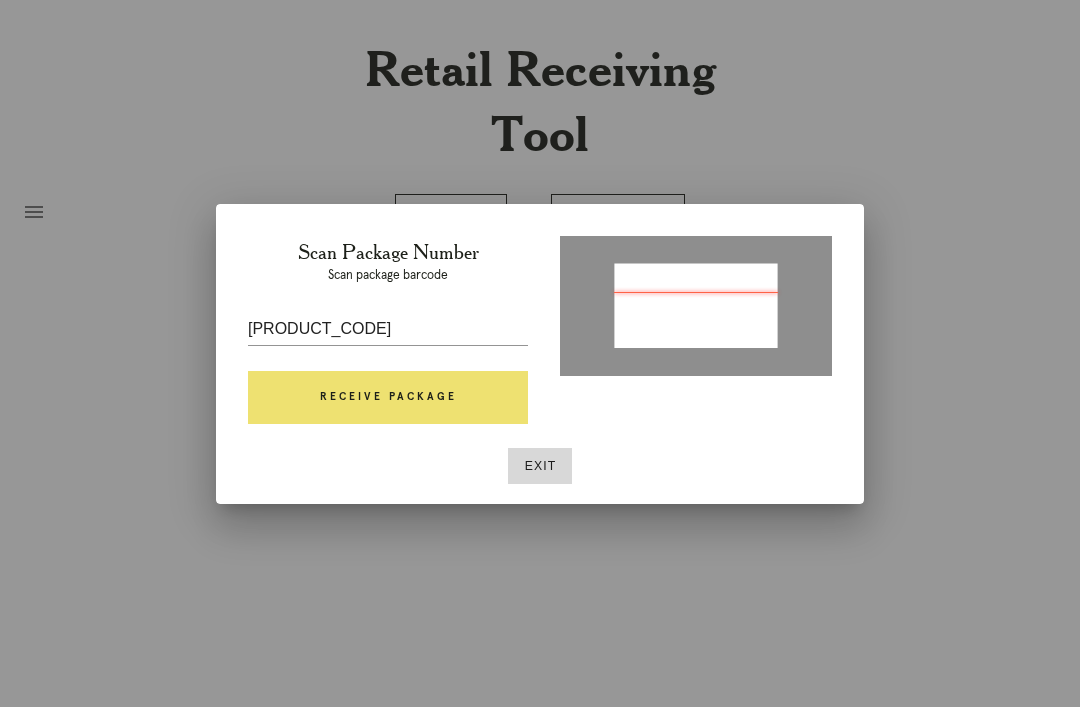 click on "Receive Package" at bounding box center (388, 398) 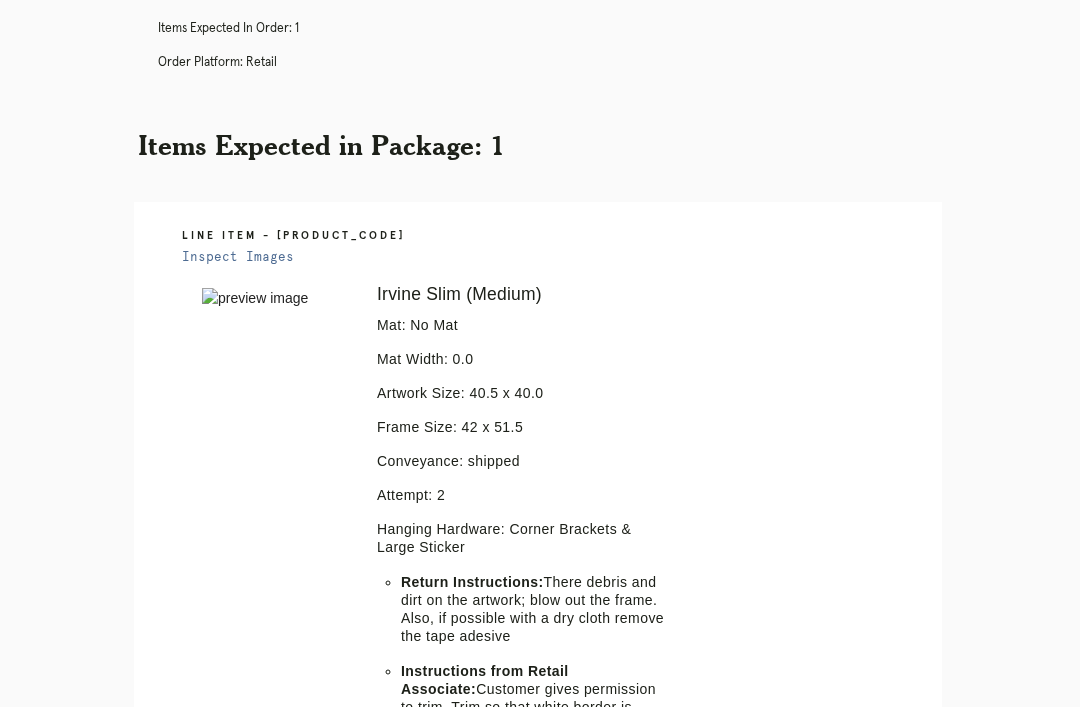 scroll, scrollTop: 0, scrollLeft: 0, axis: both 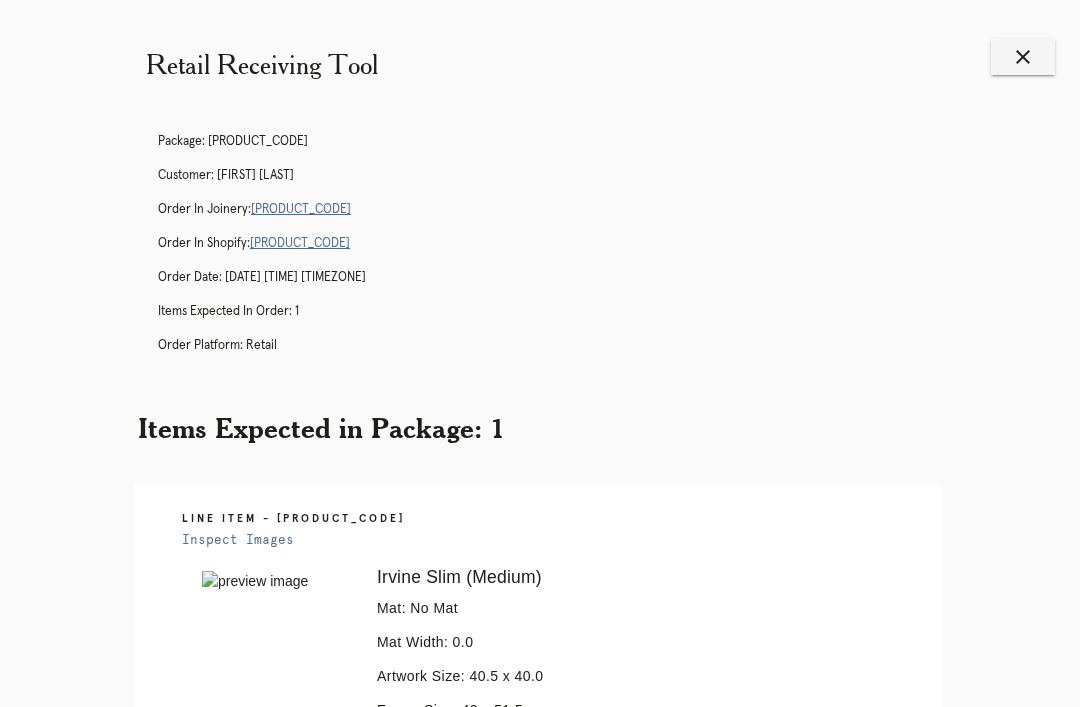 click on "[PRODUCT_CODE]" at bounding box center (301, 209) 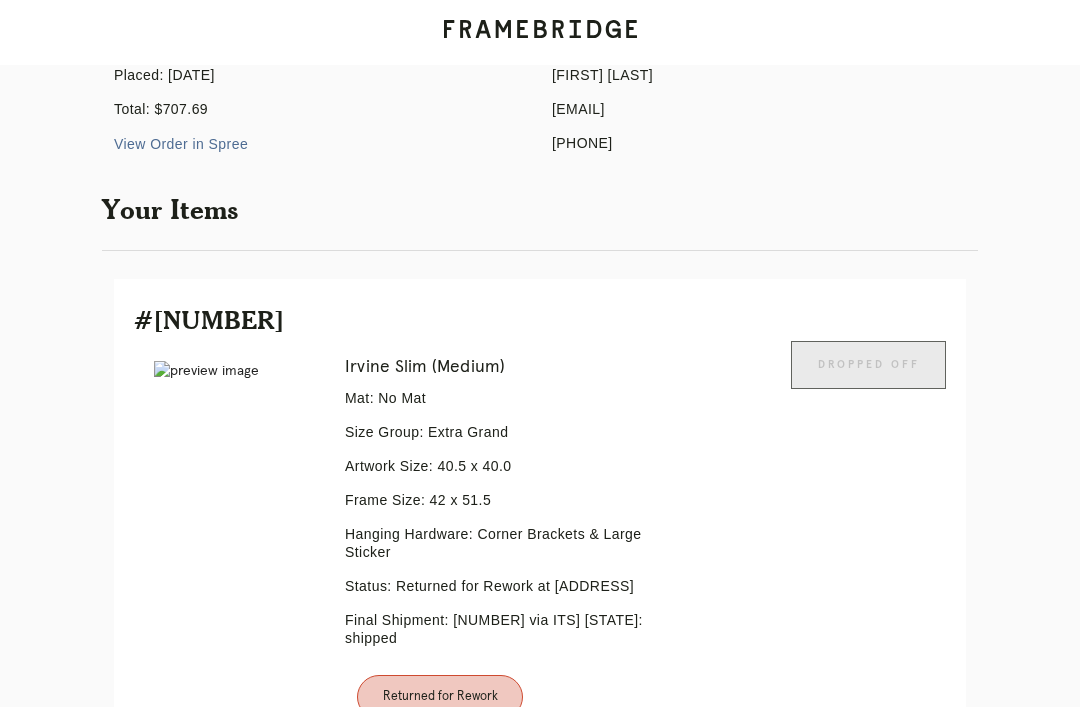 scroll, scrollTop: 464, scrollLeft: 0, axis: vertical 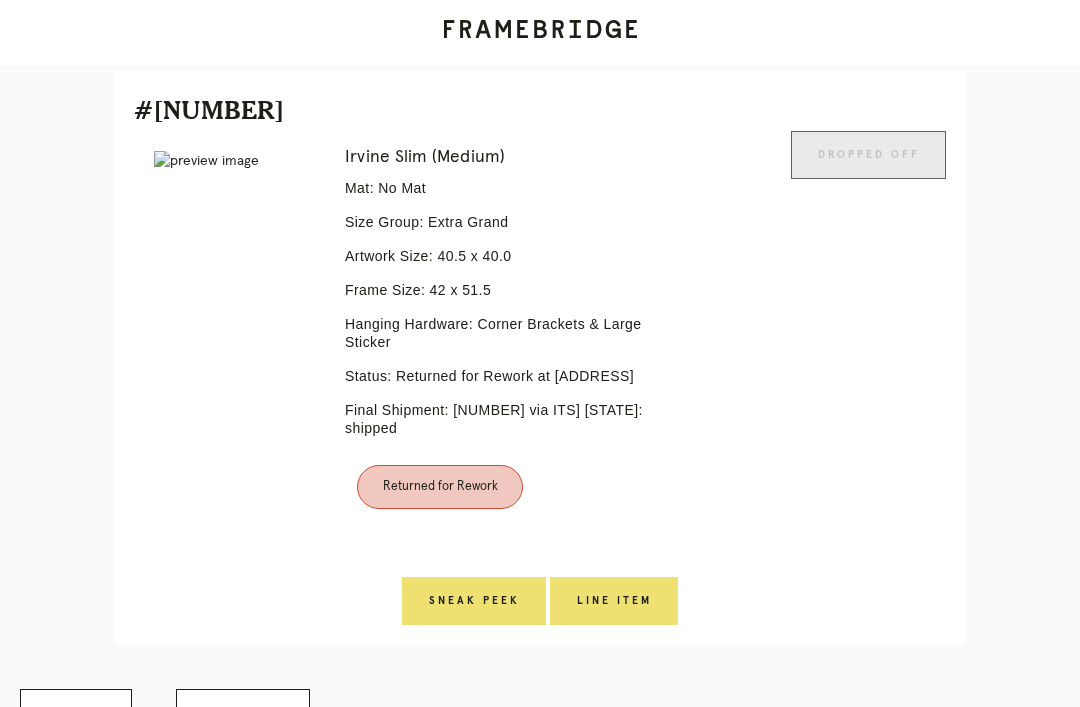 click on "Line Item" at bounding box center (474, 601) 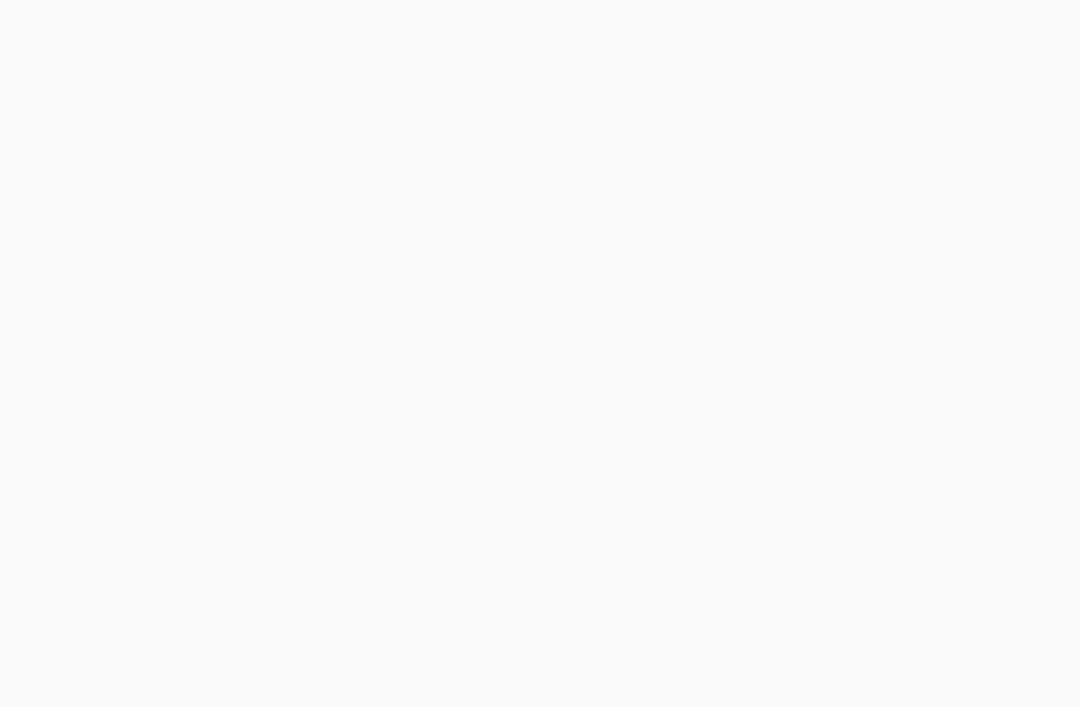 scroll, scrollTop: 0, scrollLeft: 0, axis: both 